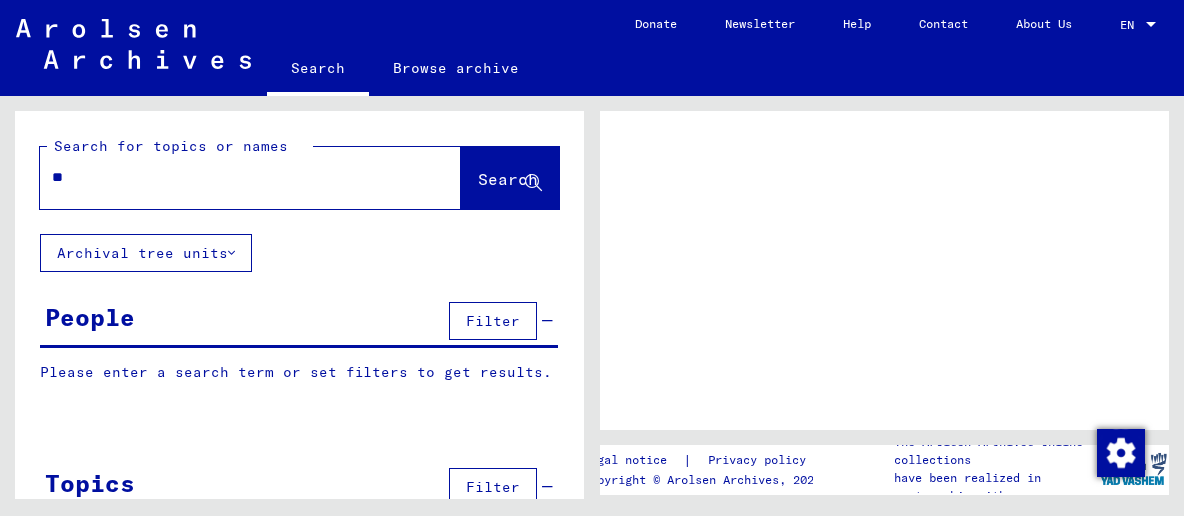 scroll, scrollTop: 0, scrollLeft: 0, axis: both 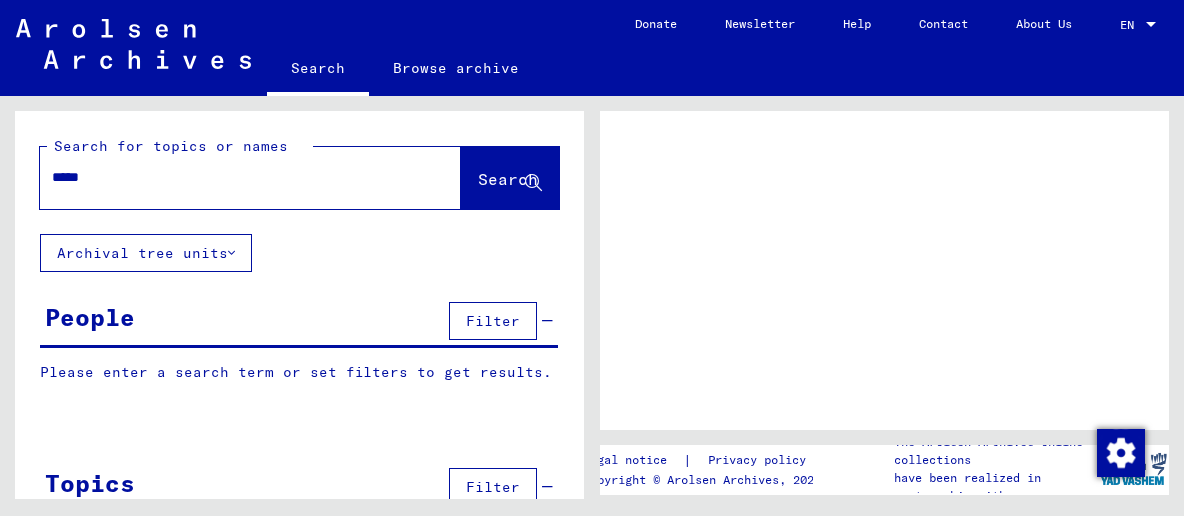 type on "******" 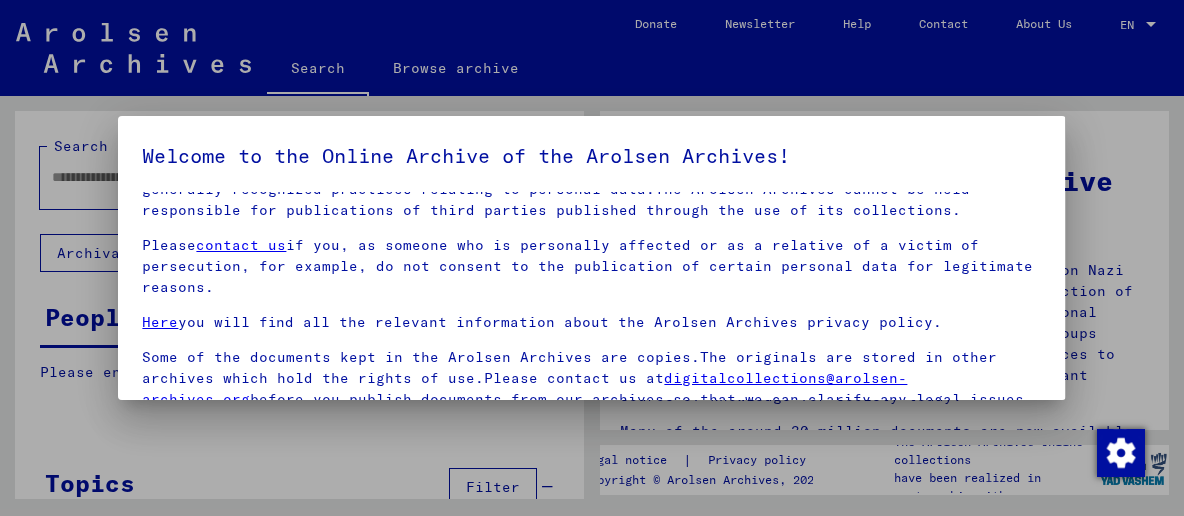scroll, scrollTop: 186, scrollLeft: 0, axis: vertical 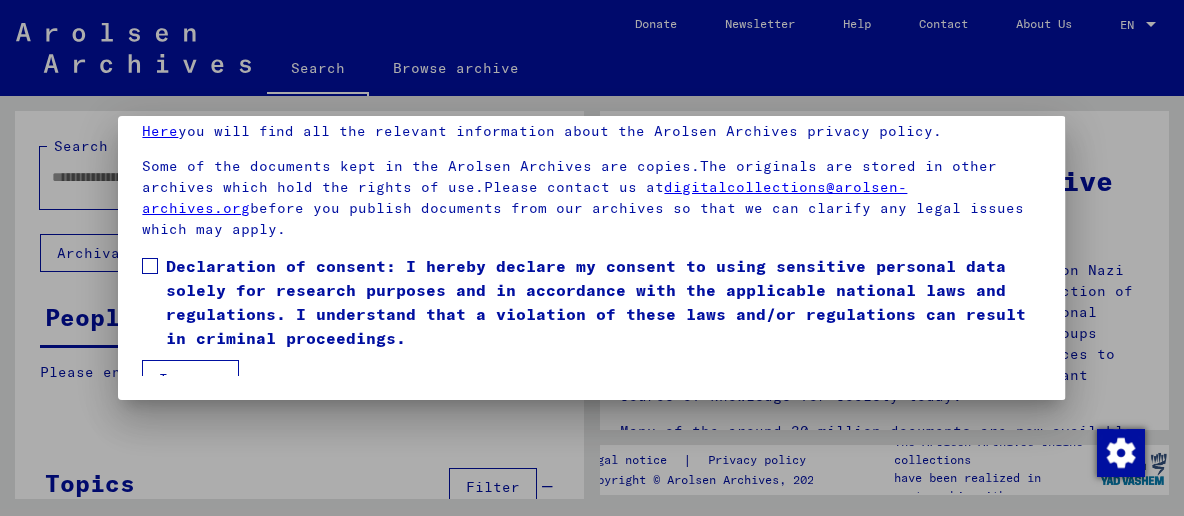 click on "Declaration of consent: I hereby declare my consent to using sensitive personal data solely for research purposes and in accordance with the applicable national laws and regulations. I understand that a violation of these laws and/or regulations can result in criminal proceedings." at bounding box center [591, 302] 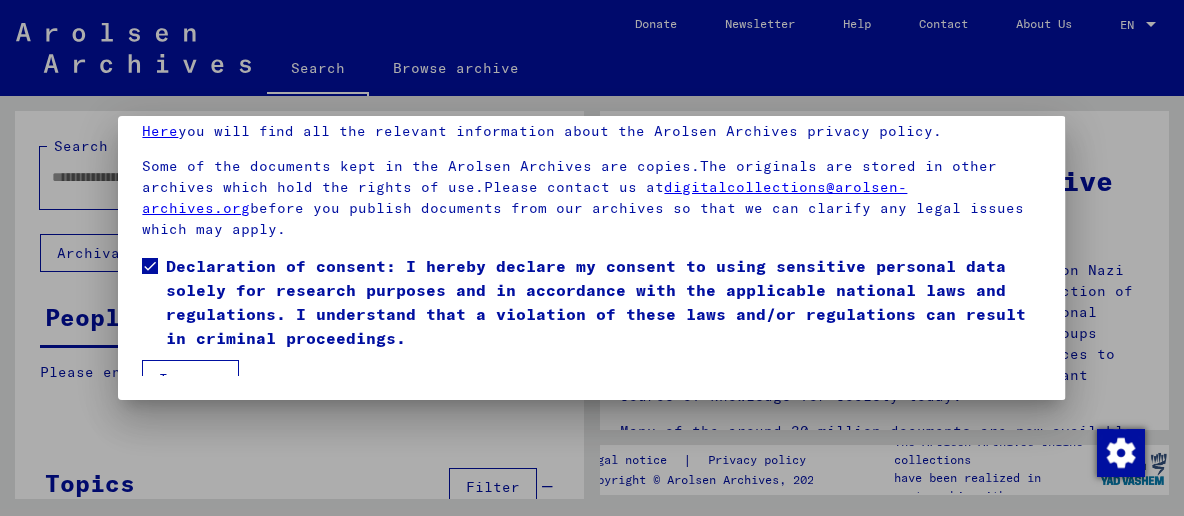click on "I agree" at bounding box center (190, 379) 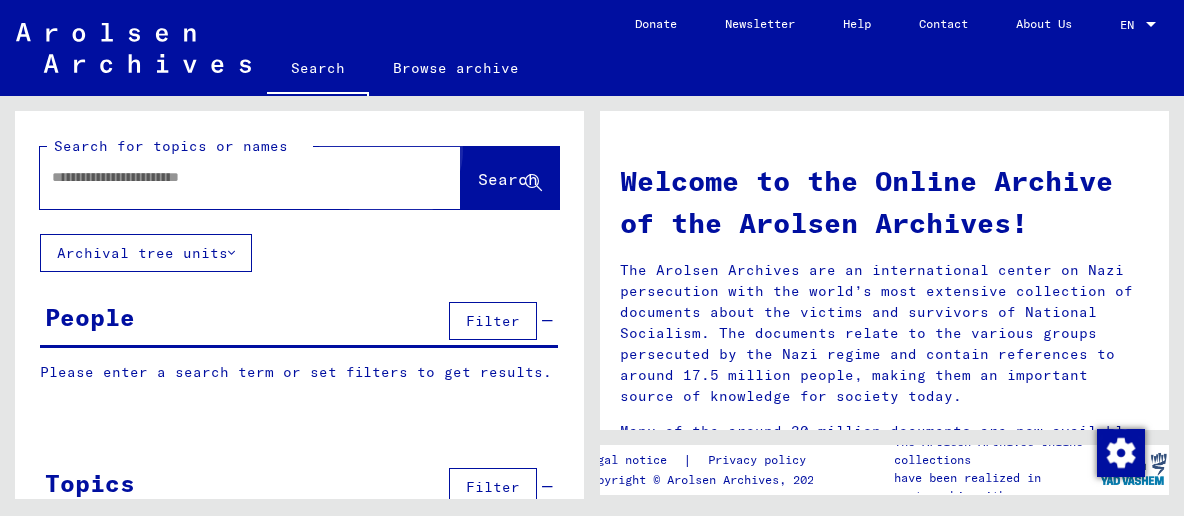 click on "Search" 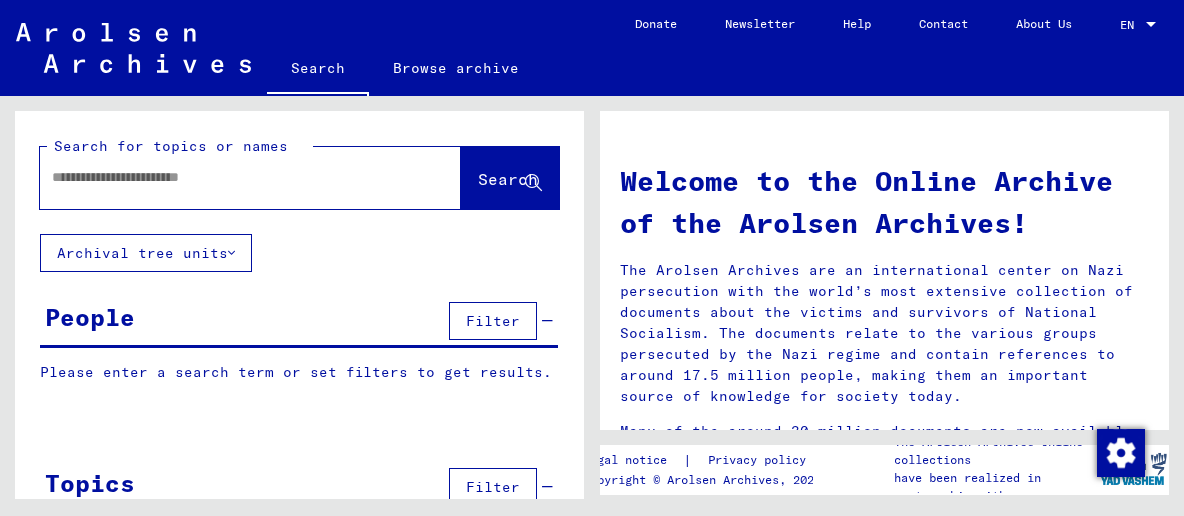 click 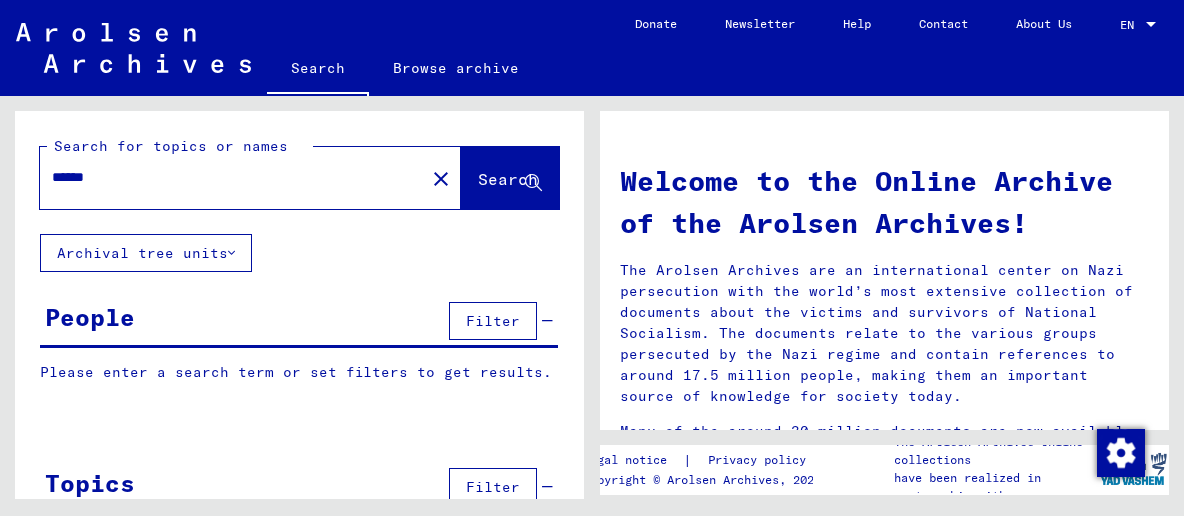 type on "******" 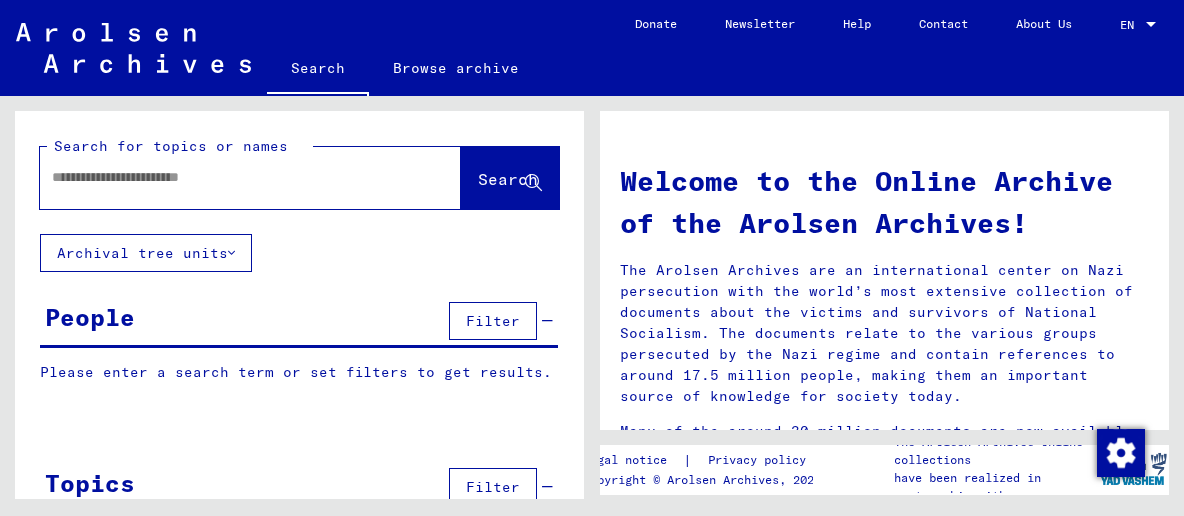 click on "Search" 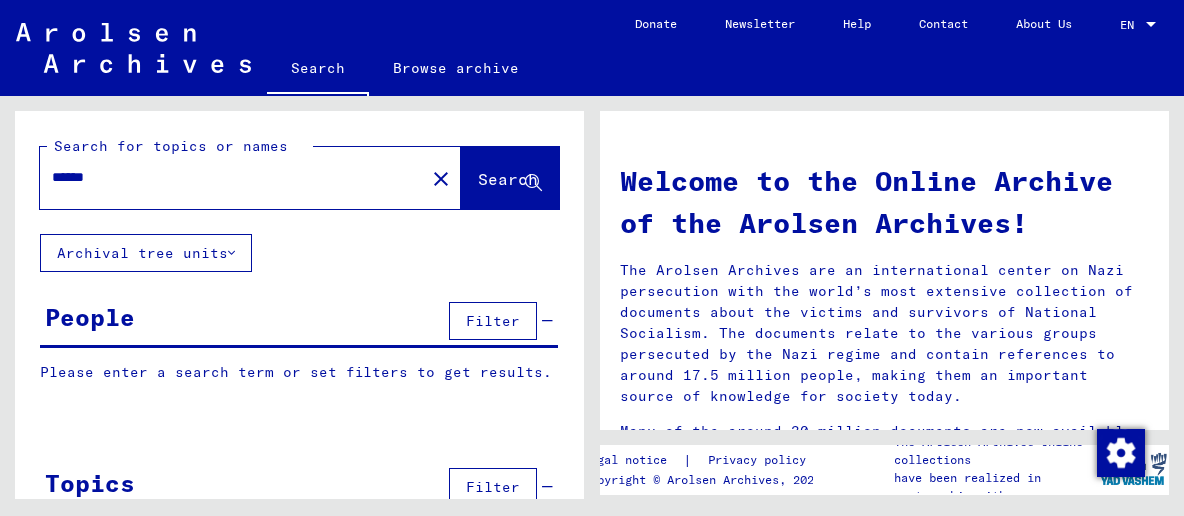 type on "******" 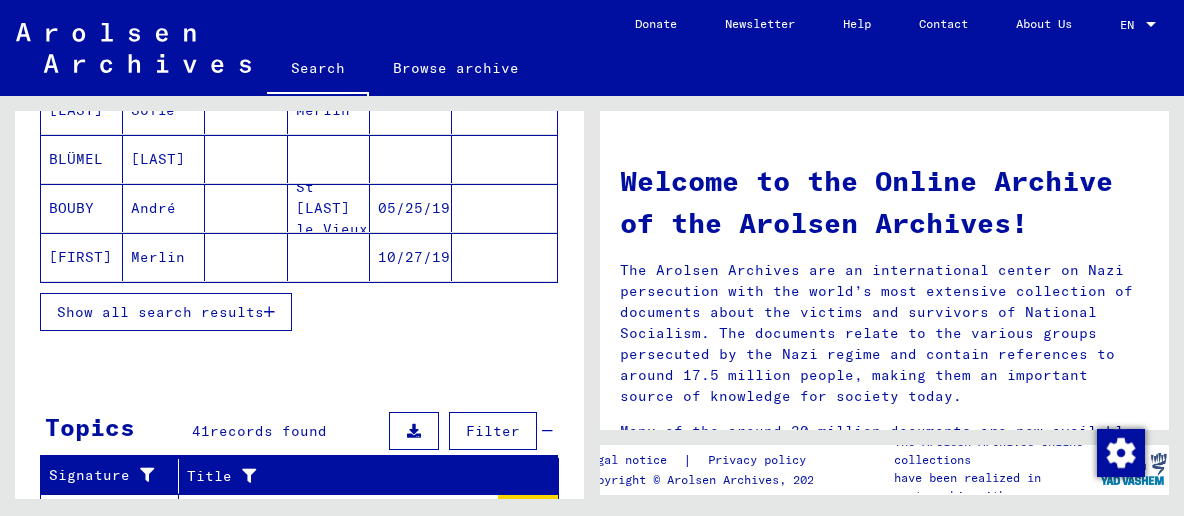 scroll, scrollTop: 557, scrollLeft: 0, axis: vertical 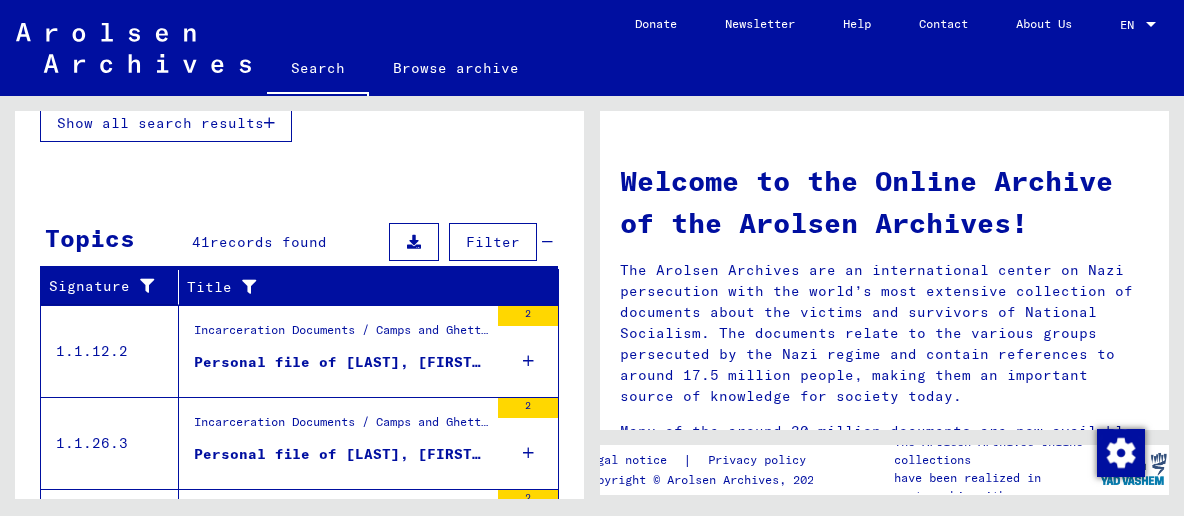 click on "Personal file of [LAST], [FIRST], born on [DATE]" at bounding box center [341, 362] 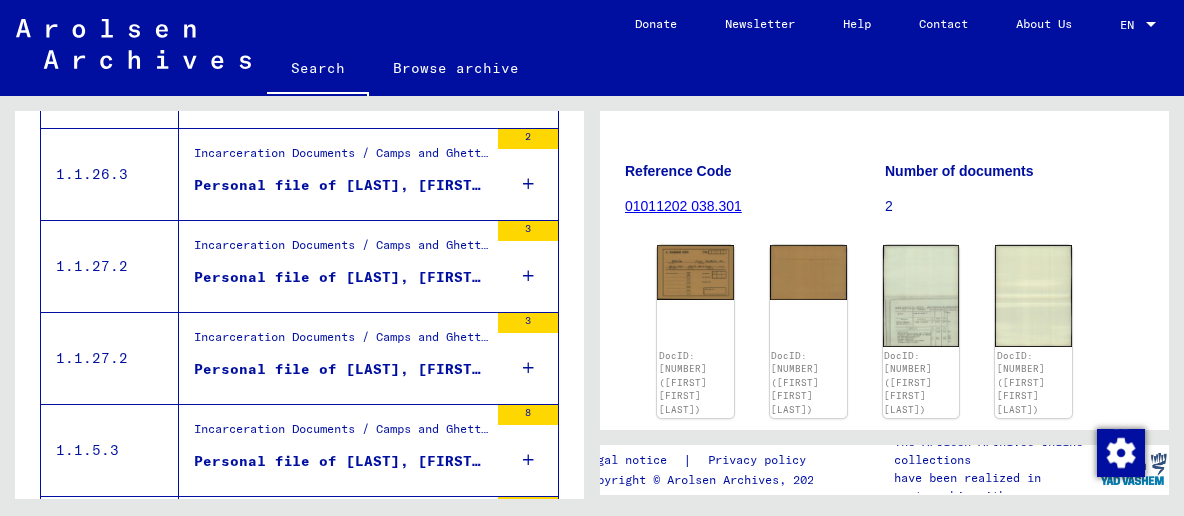 scroll, scrollTop: 351, scrollLeft: 0, axis: vertical 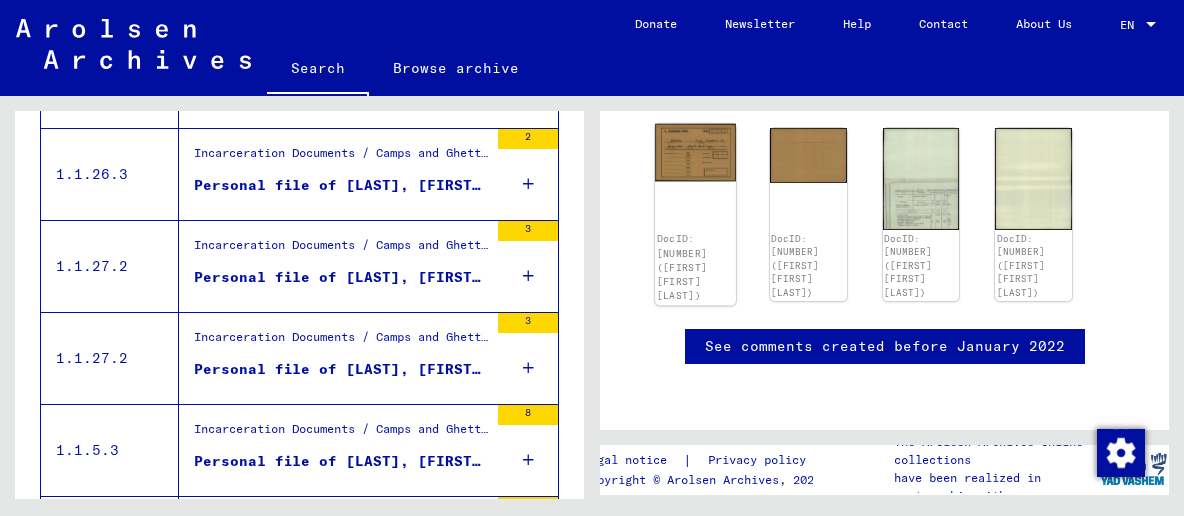 click 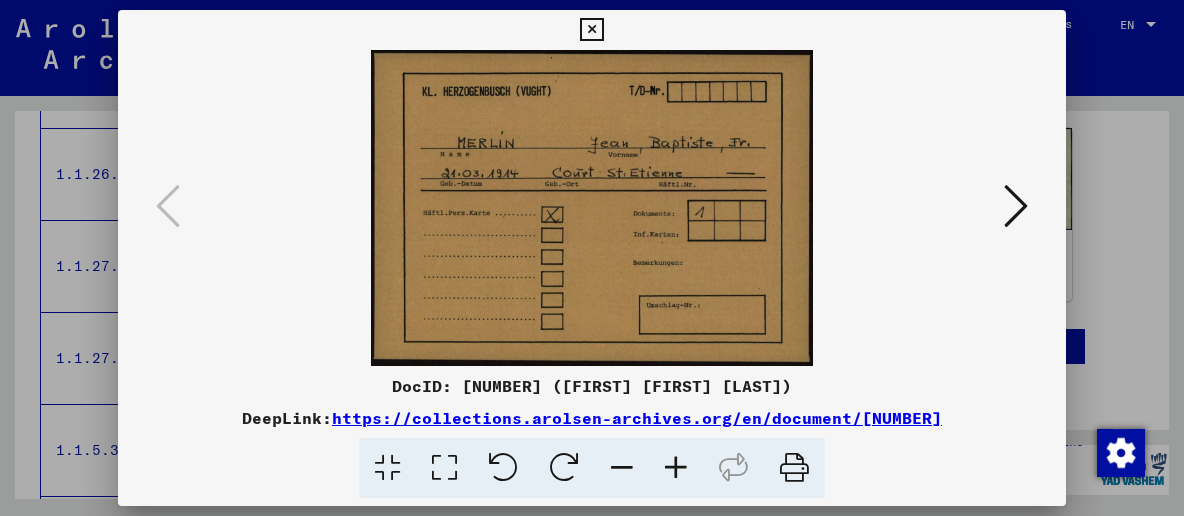 click at bounding box center (591, 30) 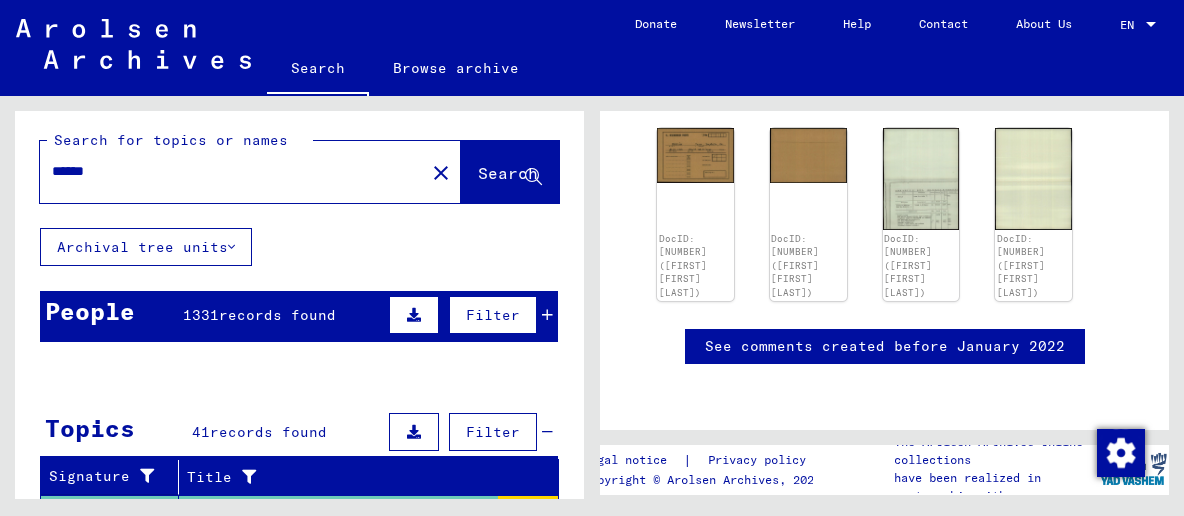 scroll, scrollTop: 0, scrollLeft: 0, axis: both 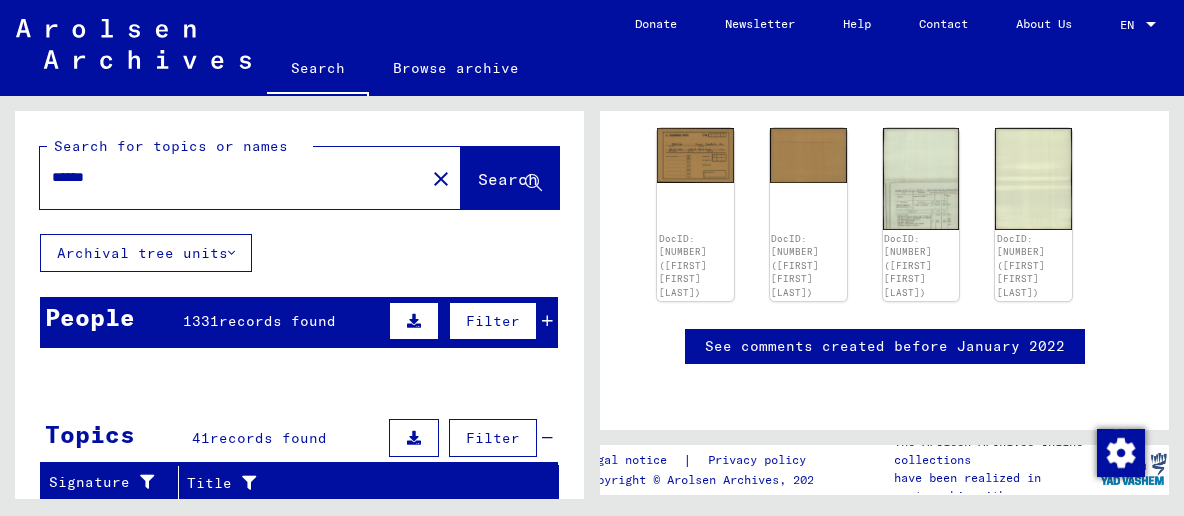 click on "records found" at bounding box center (277, 321) 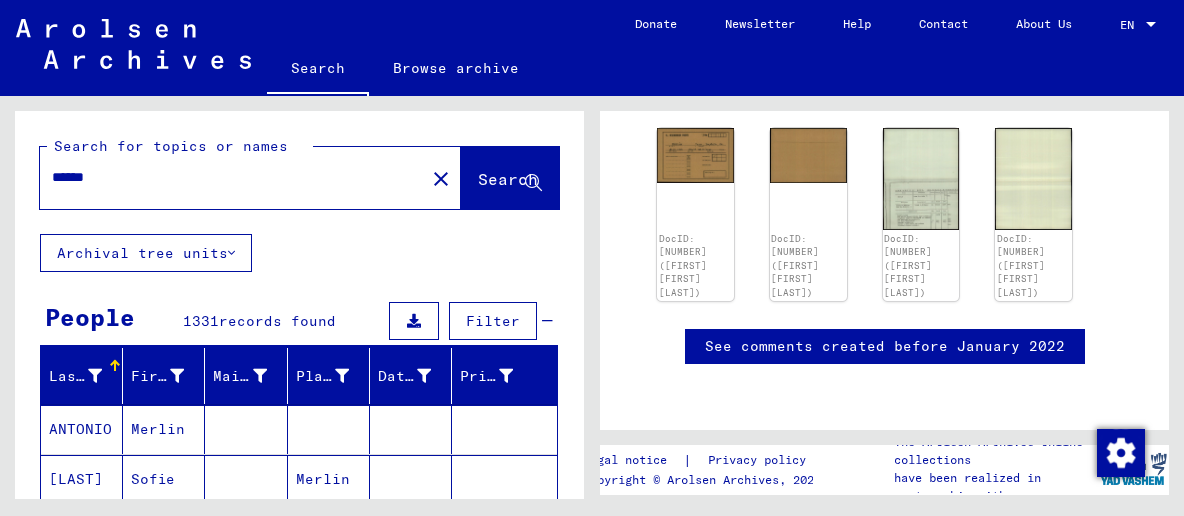 scroll, scrollTop: 215, scrollLeft: 0, axis: vertical 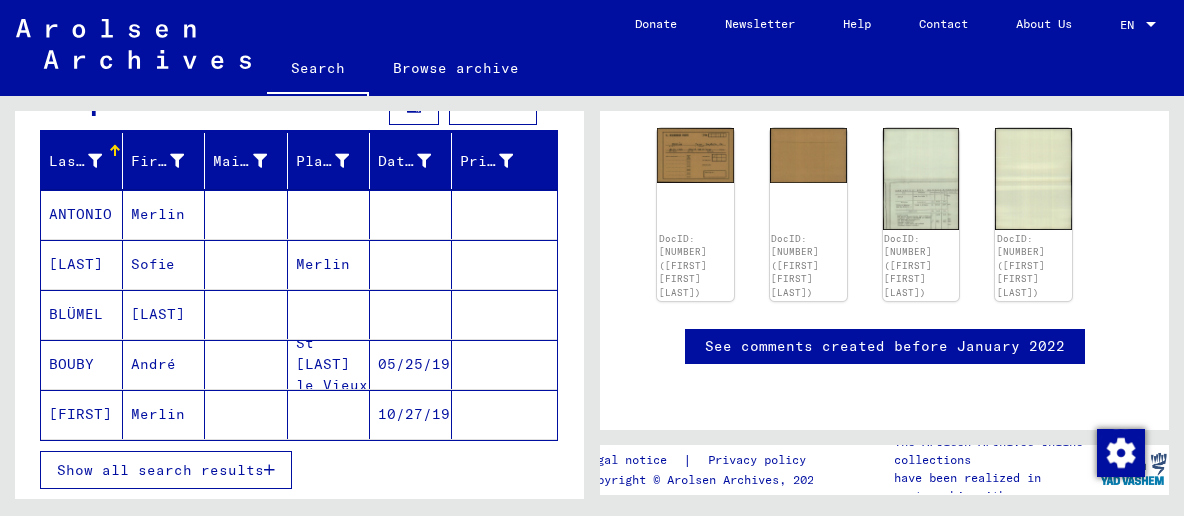 click on "Merlin" at bounding box center (329, 314) 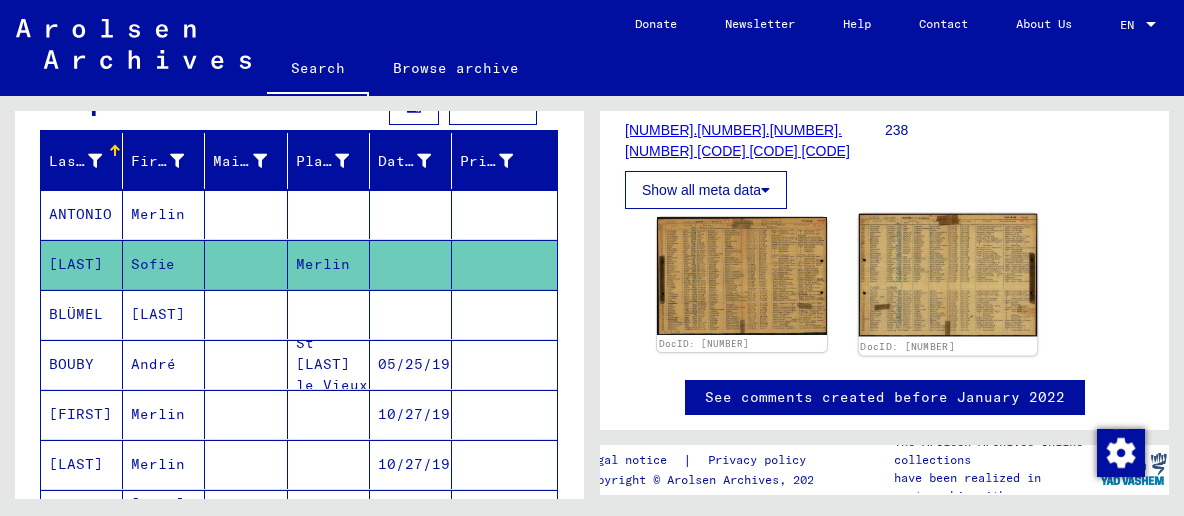 scroll, scrollTop: 322, scrollLeft: 0, axis: vertical 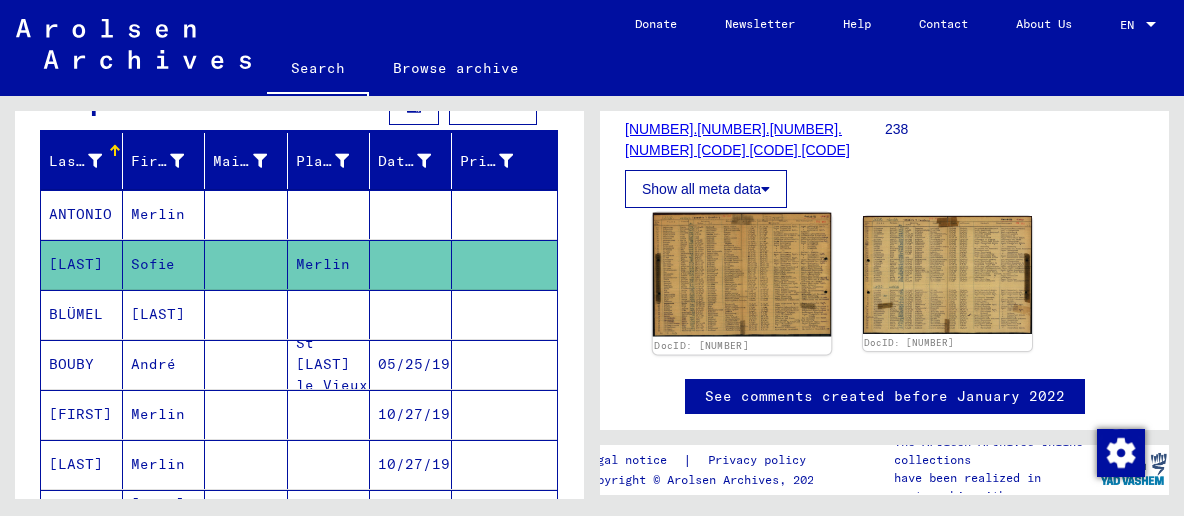 click 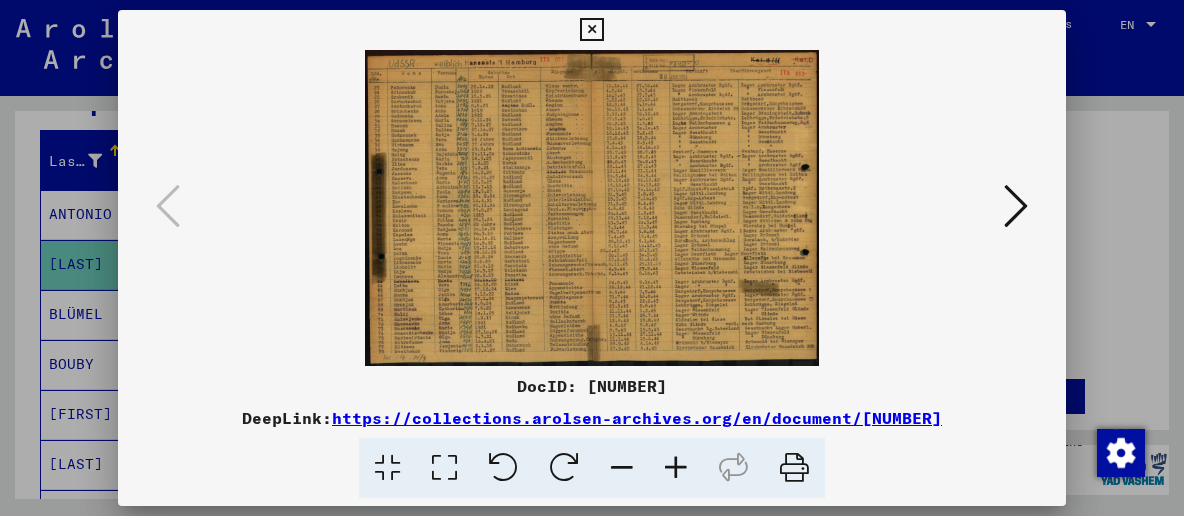 click at bounding box center (591, 30) 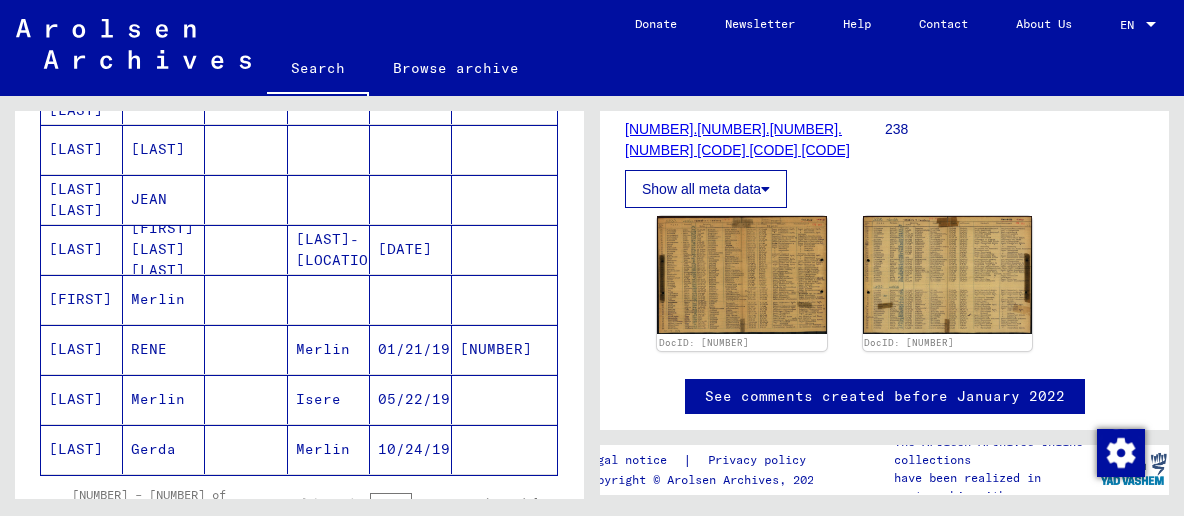 scroll, scrollTop: 1288, scrollLeft: 0, axis: vertical 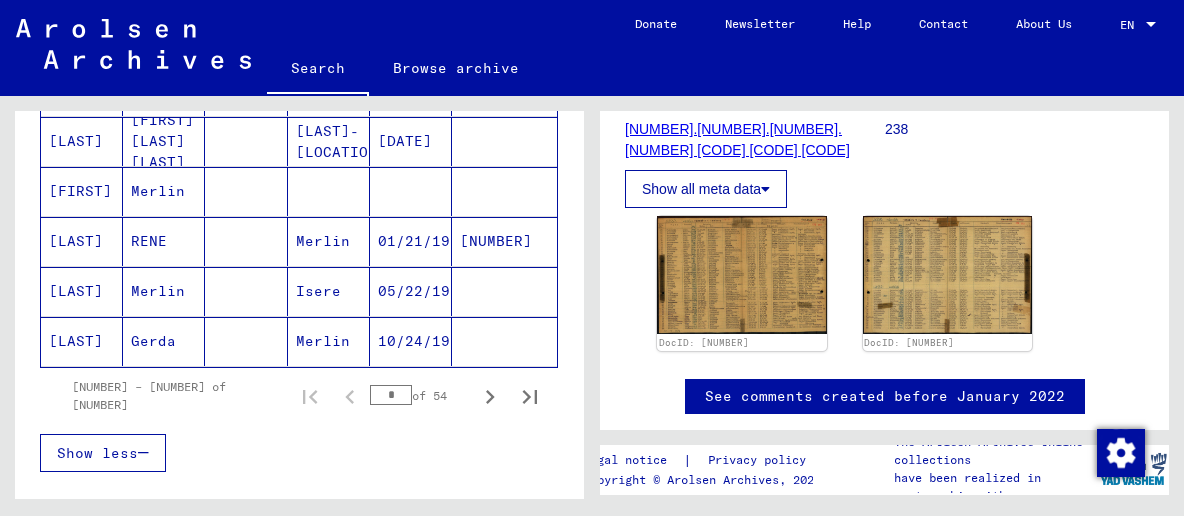 click on "Merlin" 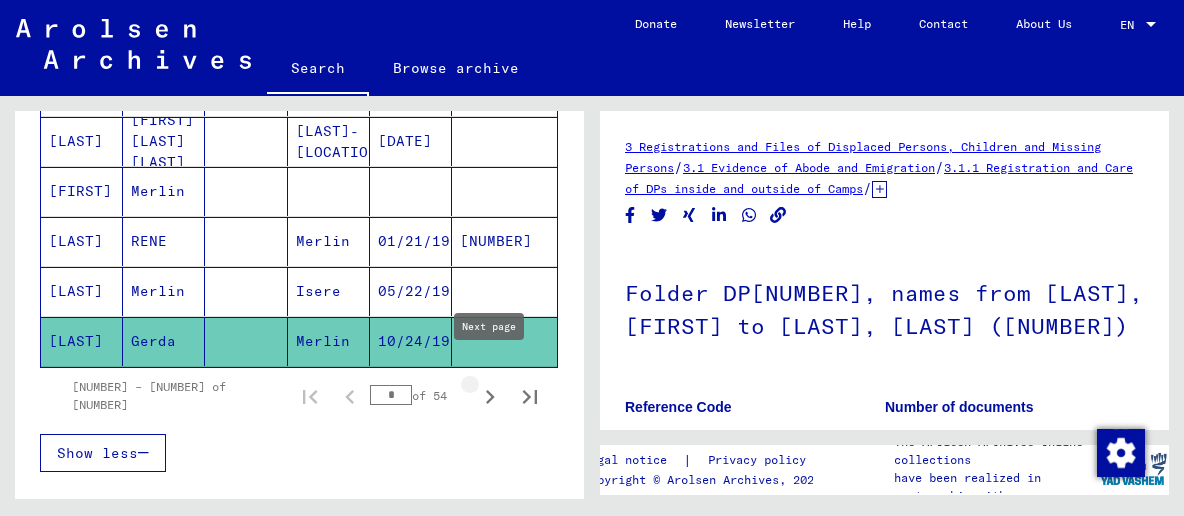click 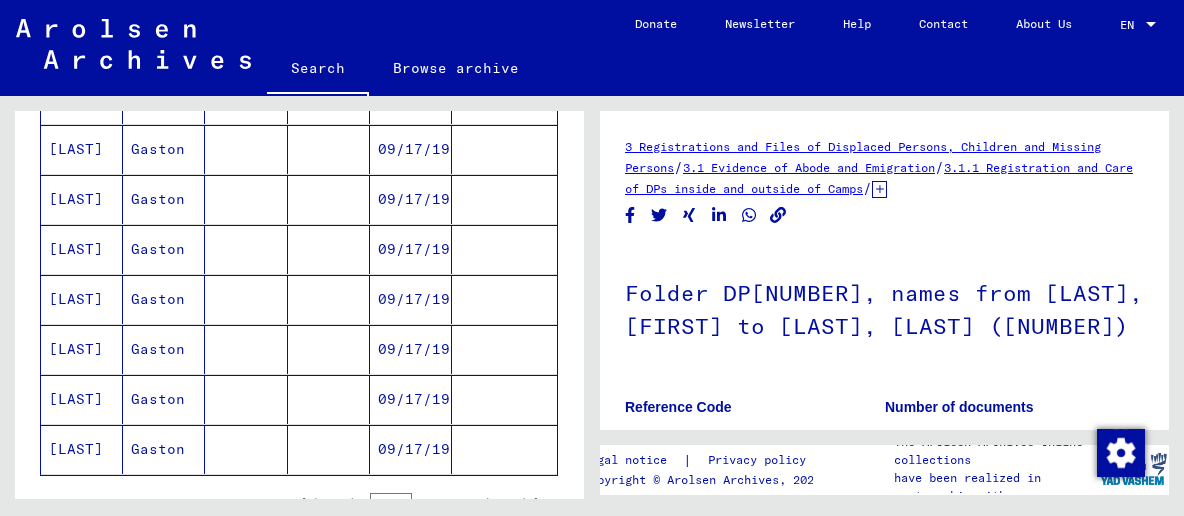 scroll, scrollTop: 1288, scrollLeft: 0, axis: vertical 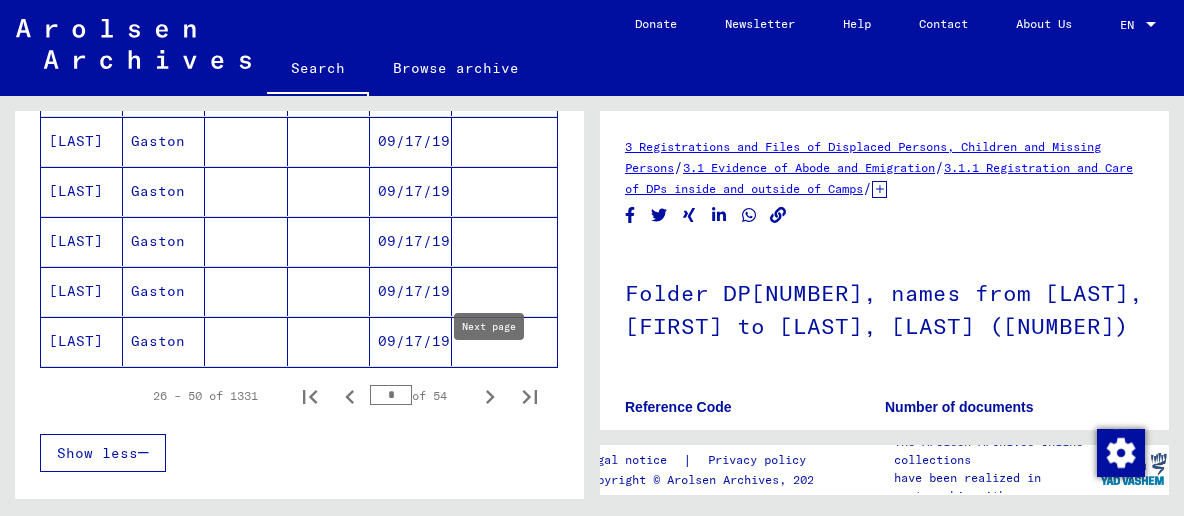 click 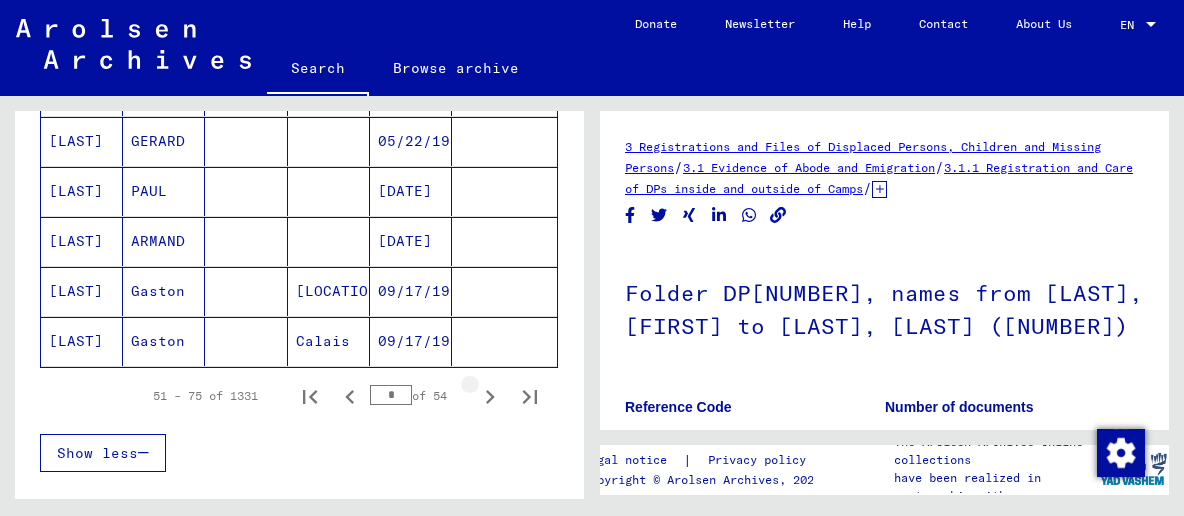 click 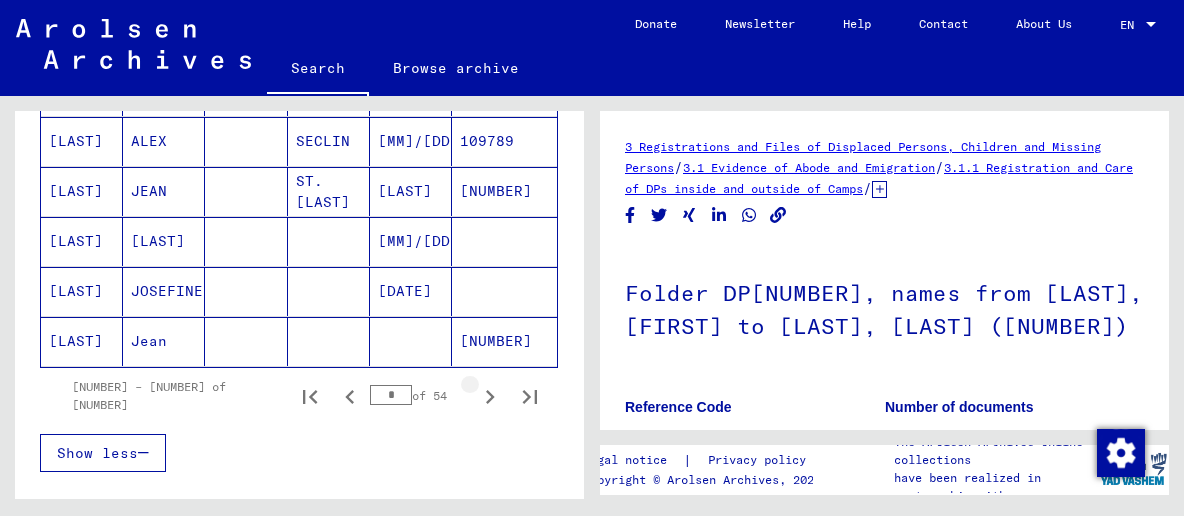 click 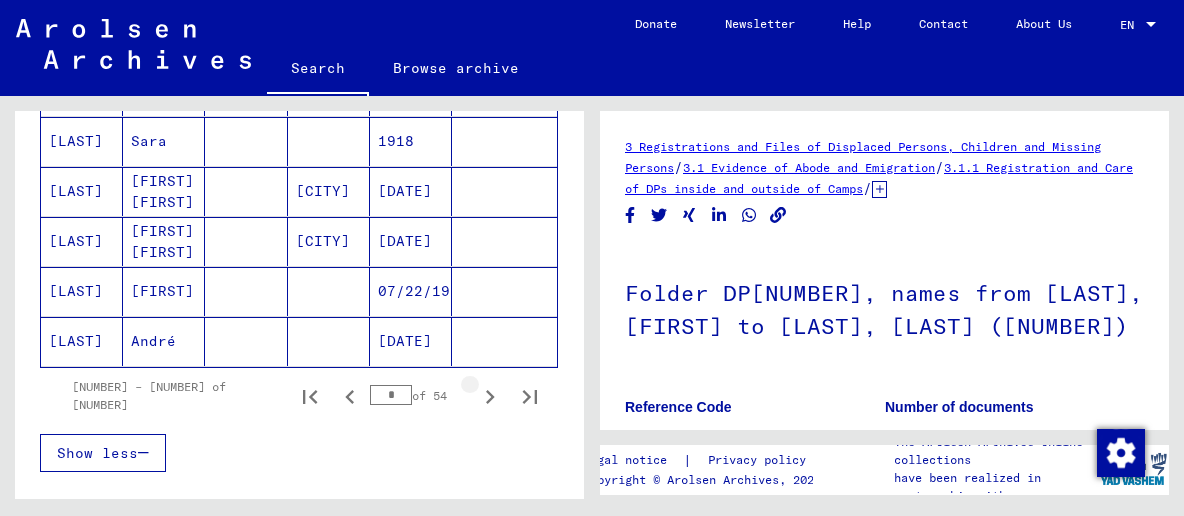 click 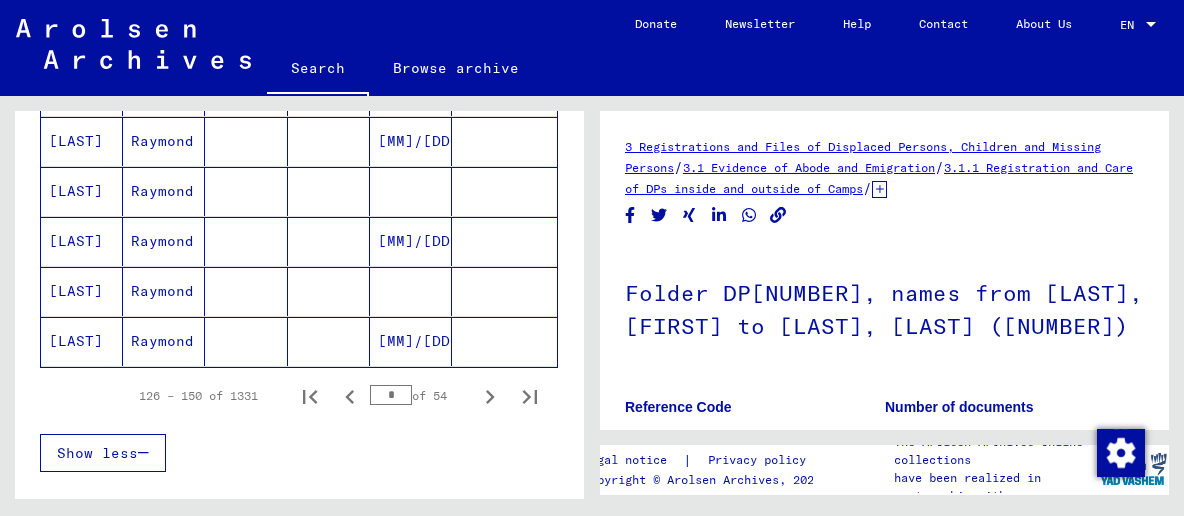 click 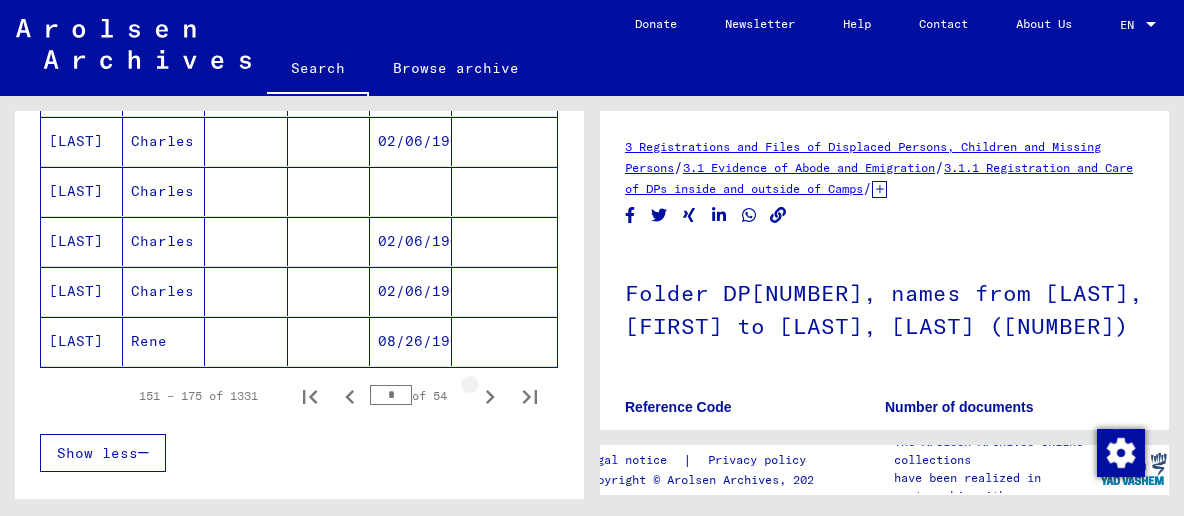 click 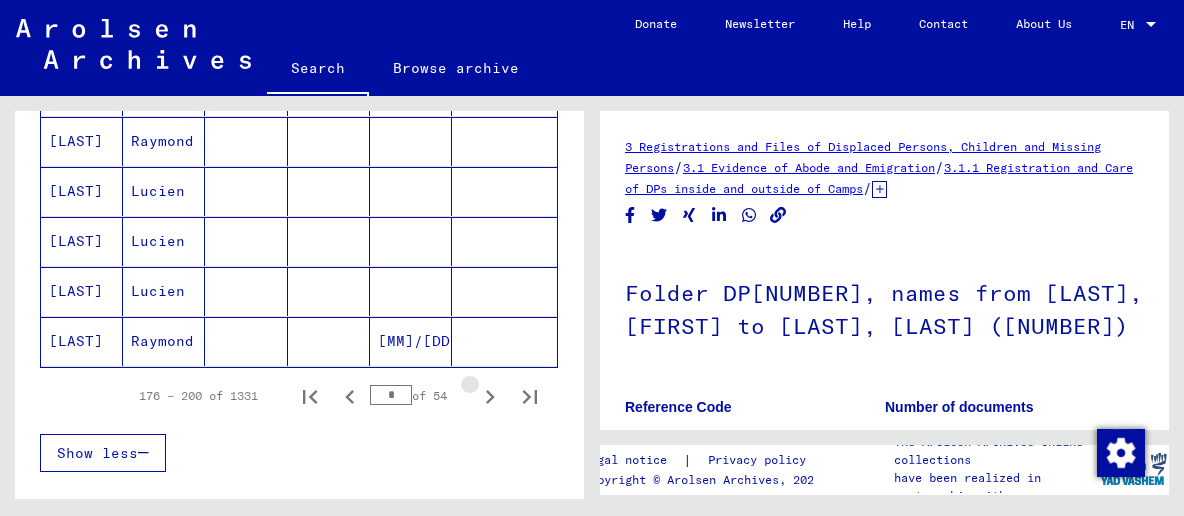 click 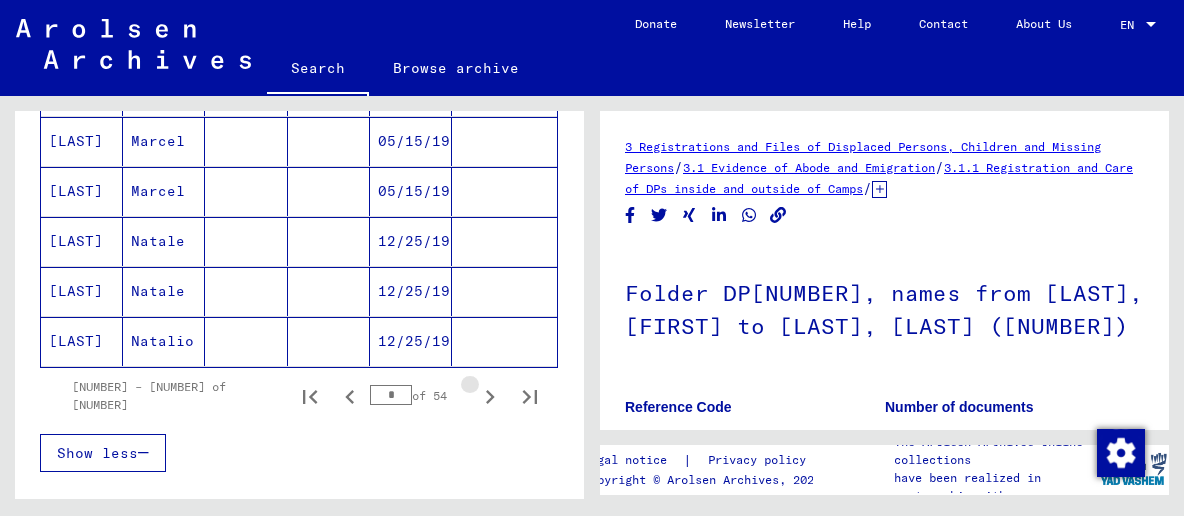 click 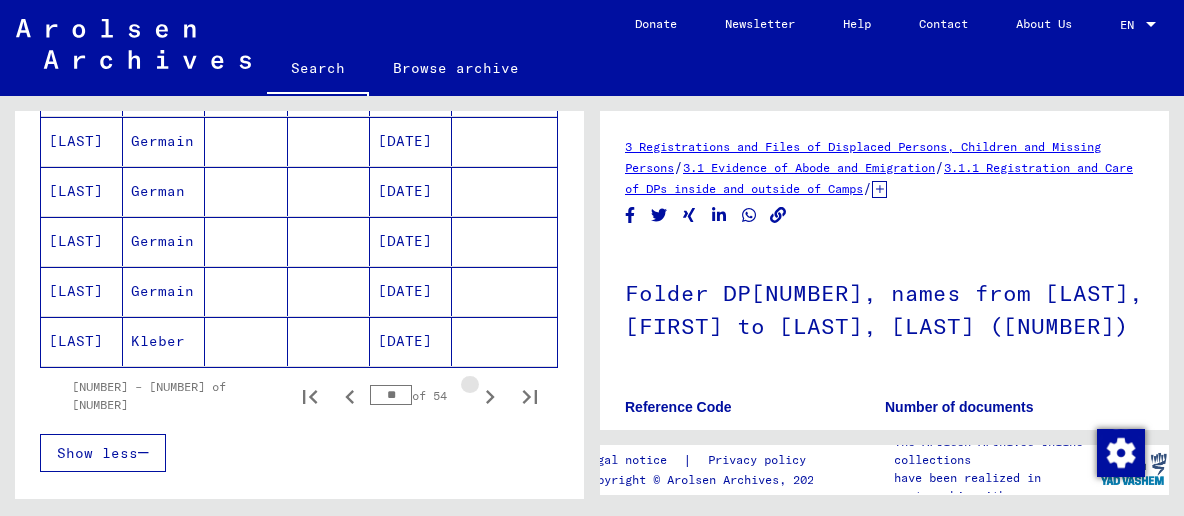 click 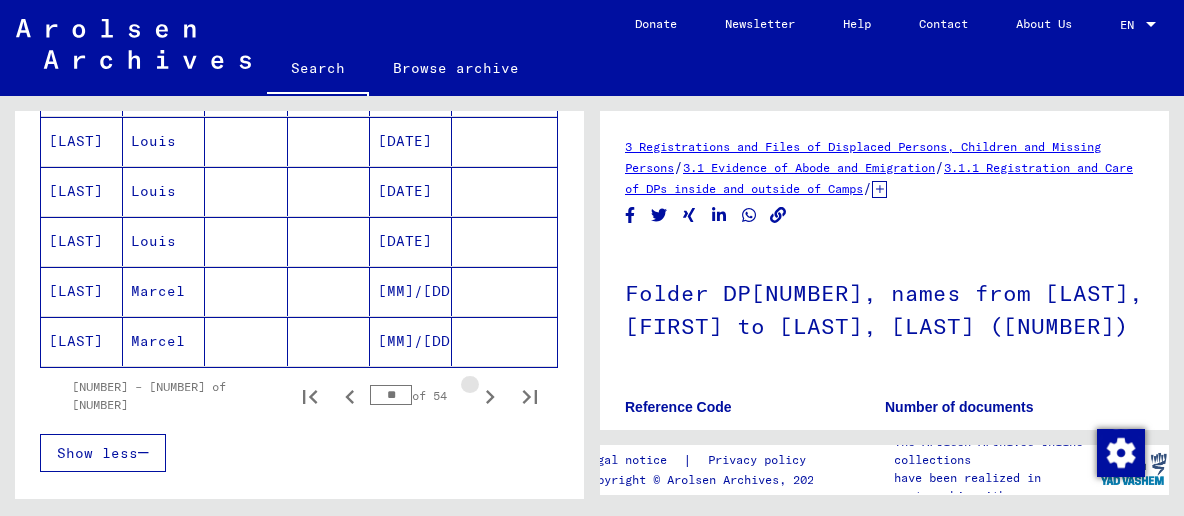 click 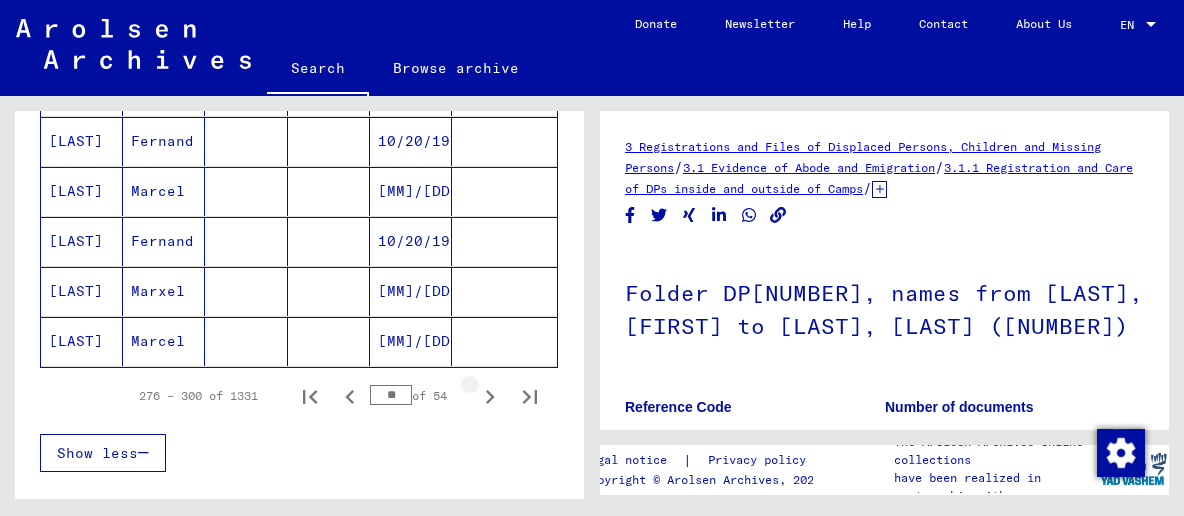 click 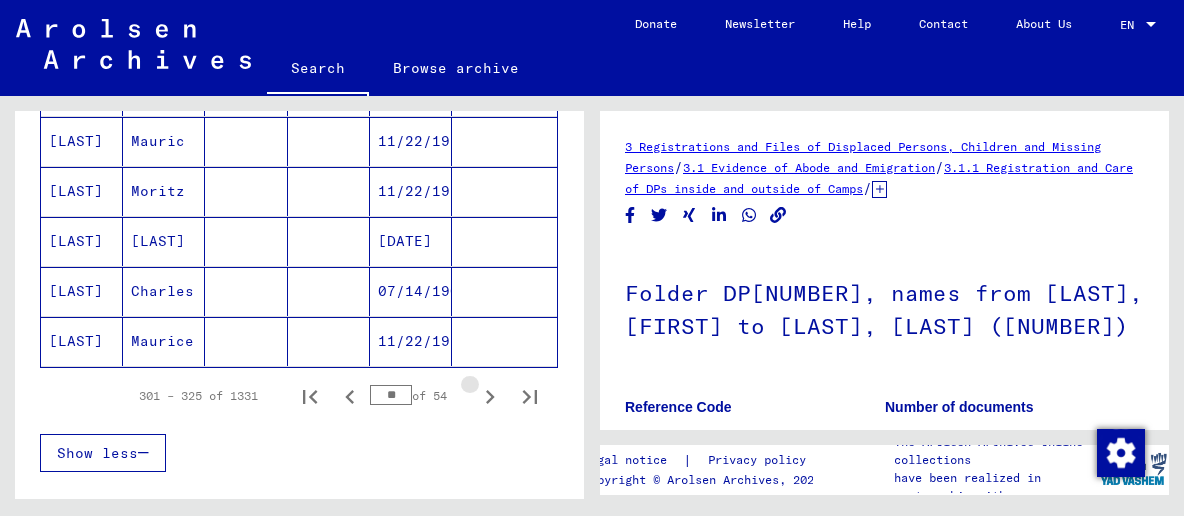 click 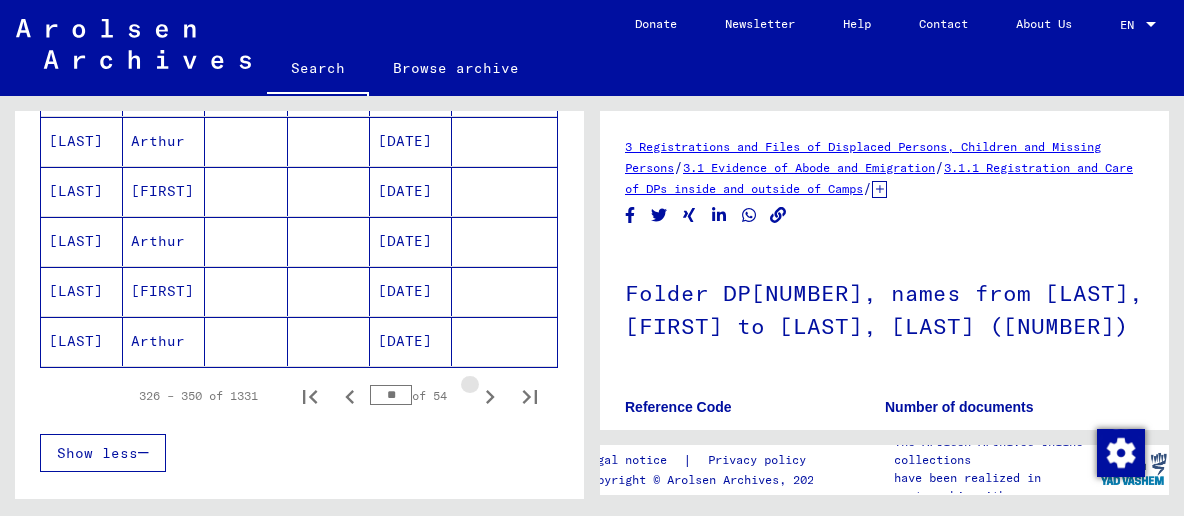 click 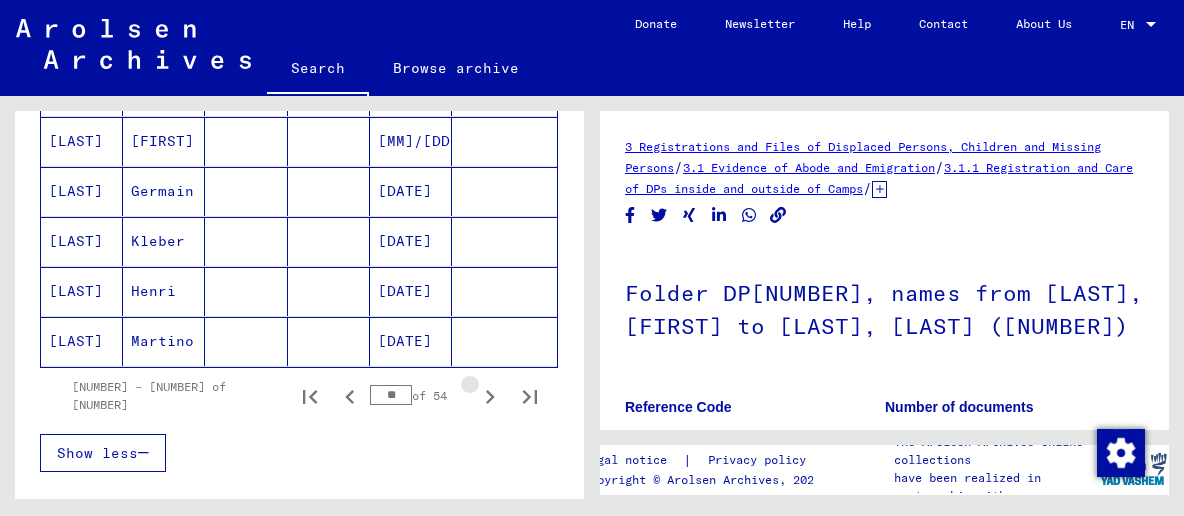 click 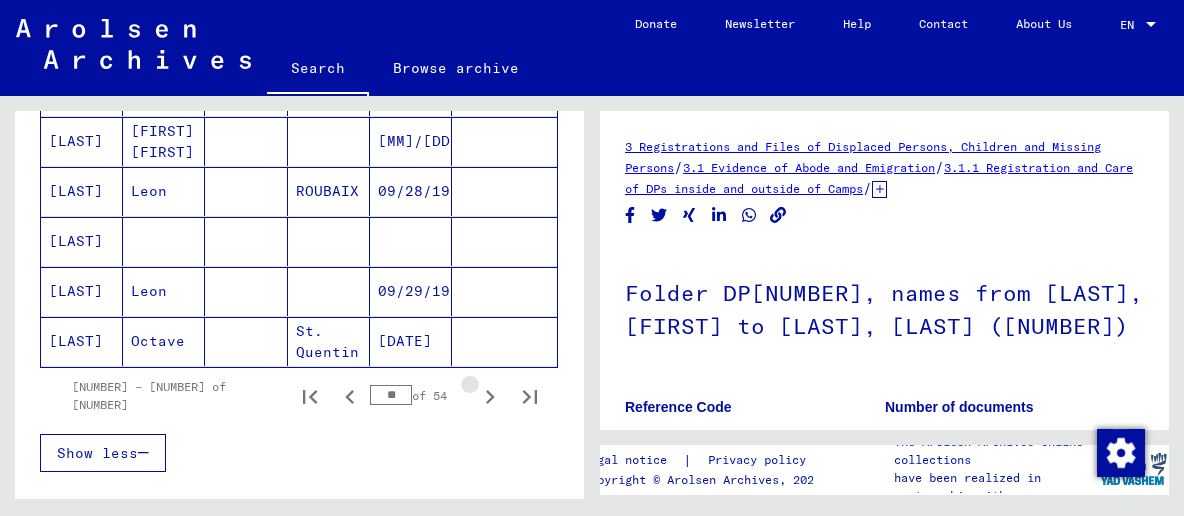 click 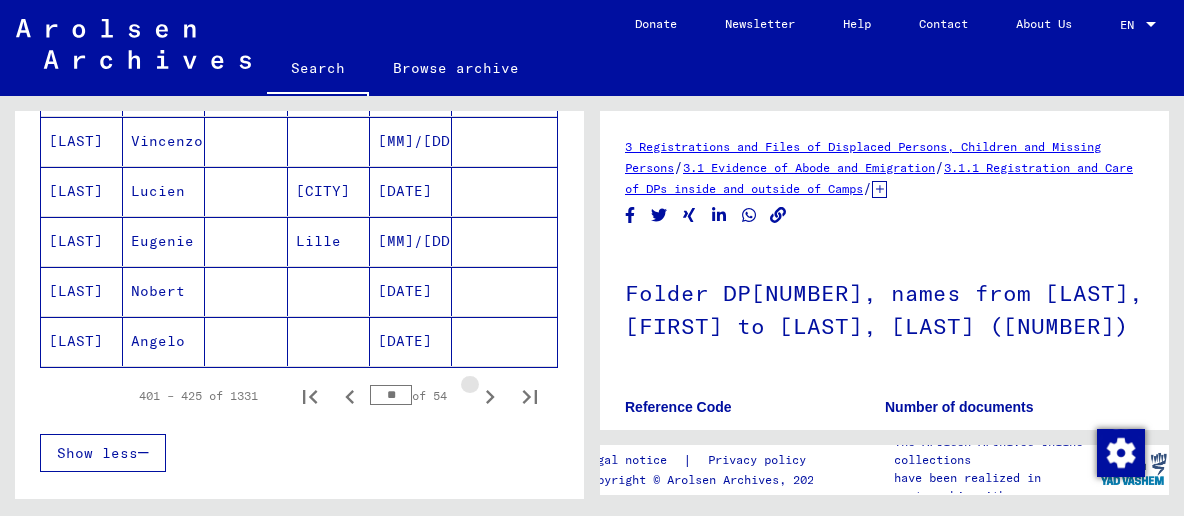 click 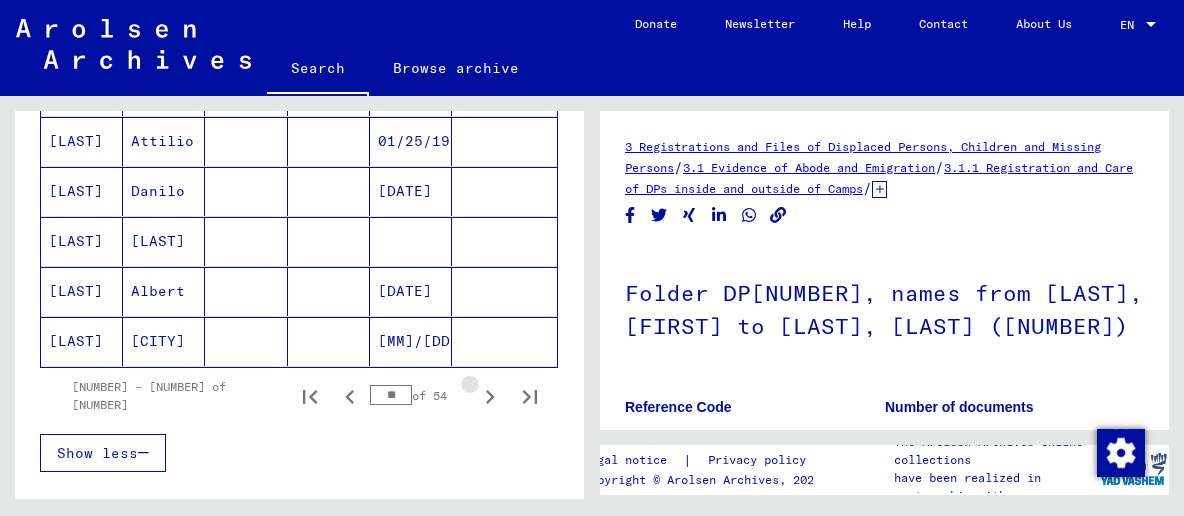 click 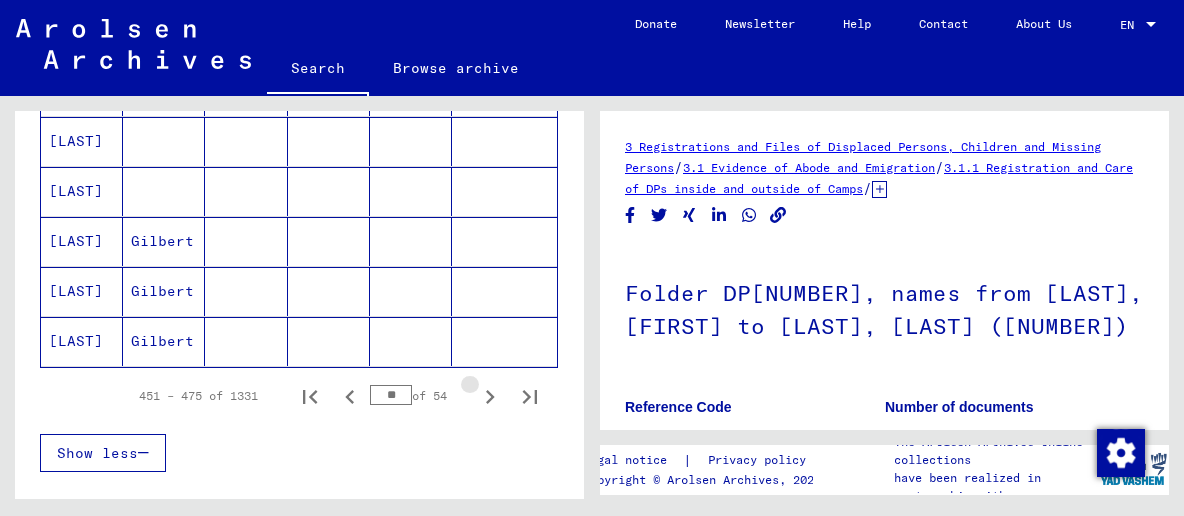 click 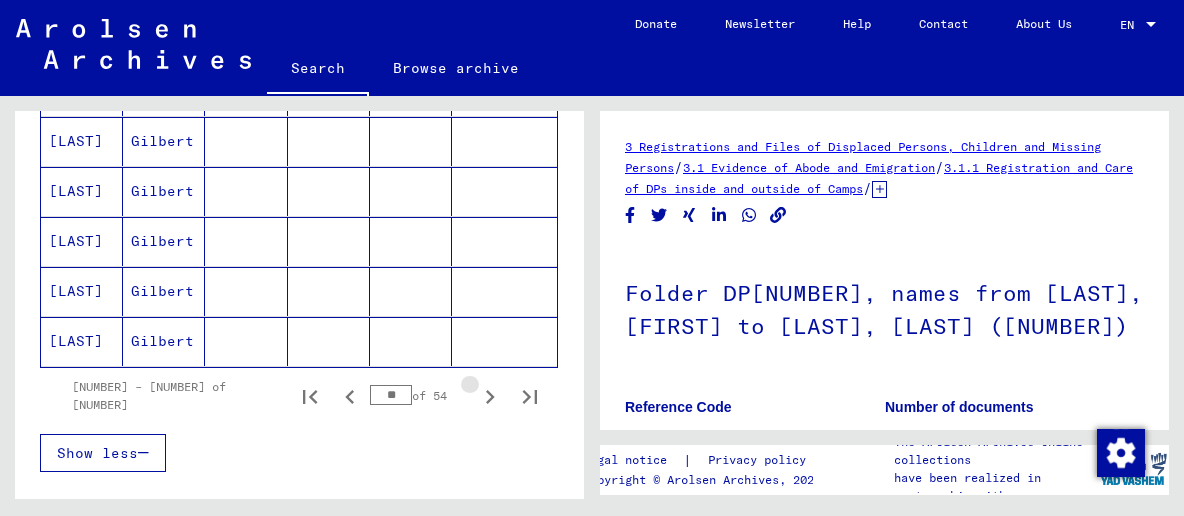 click 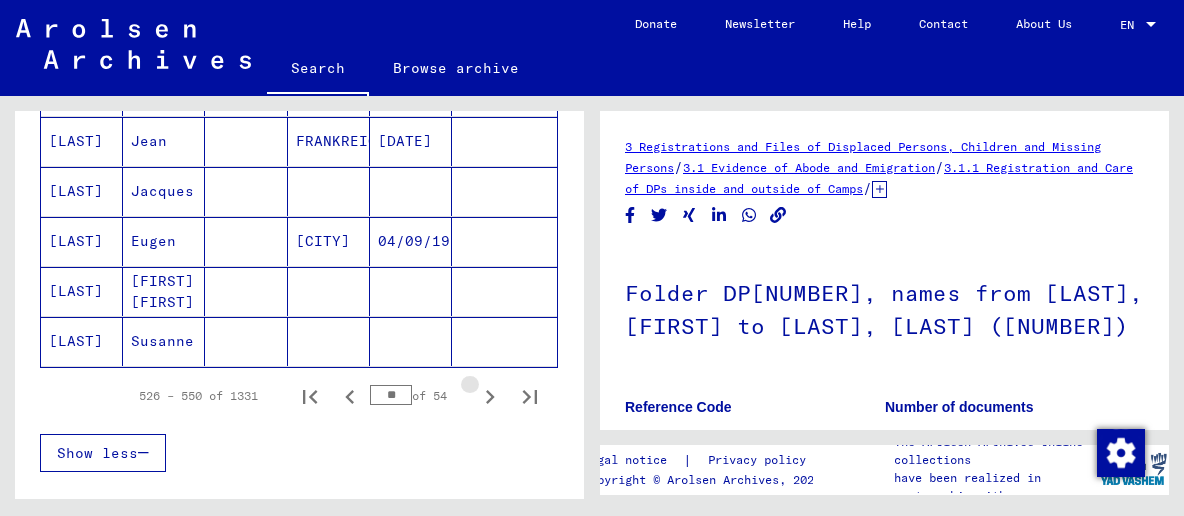 click 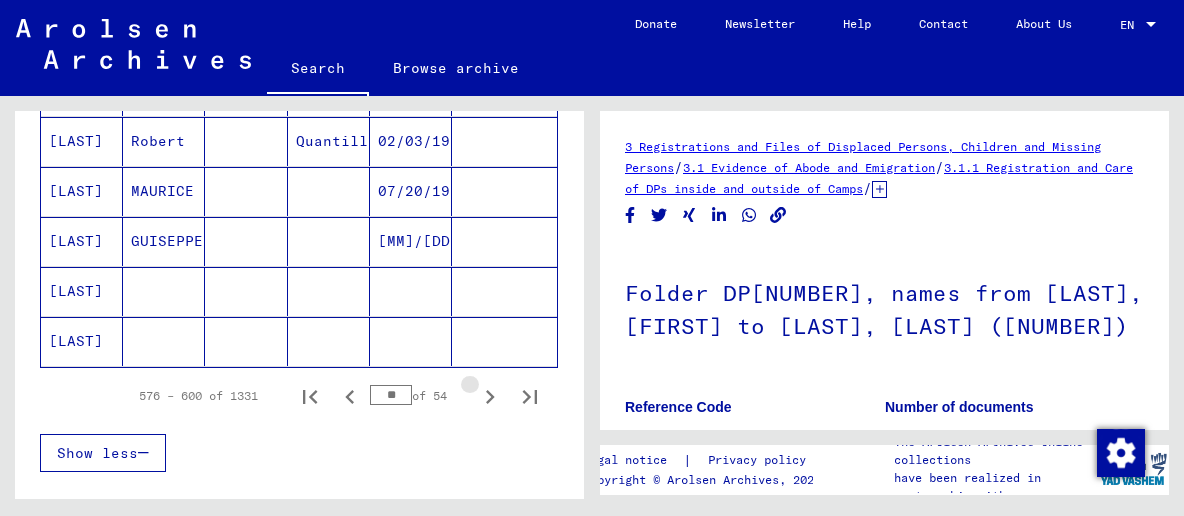 click 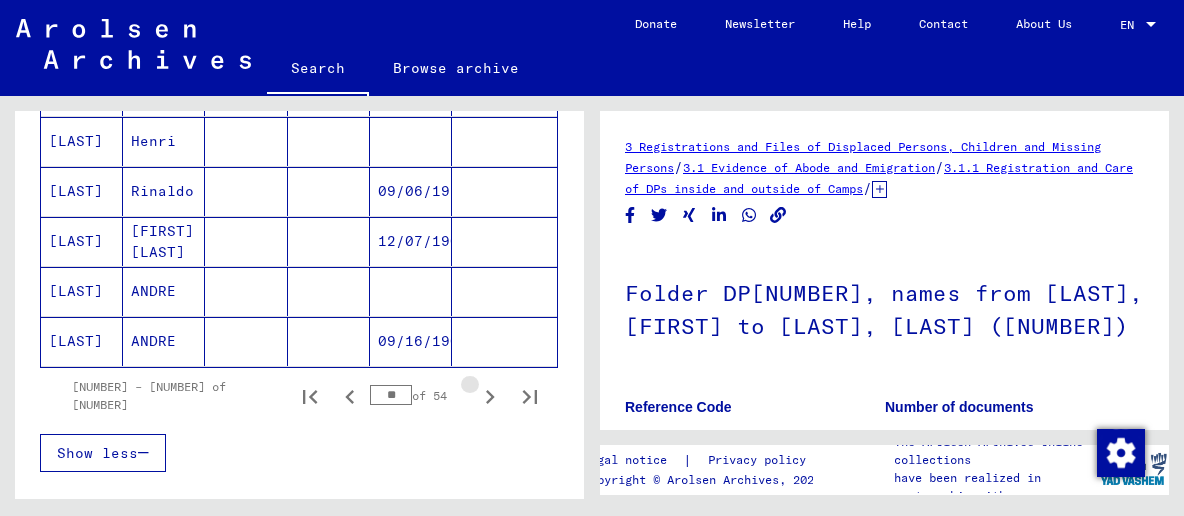 click 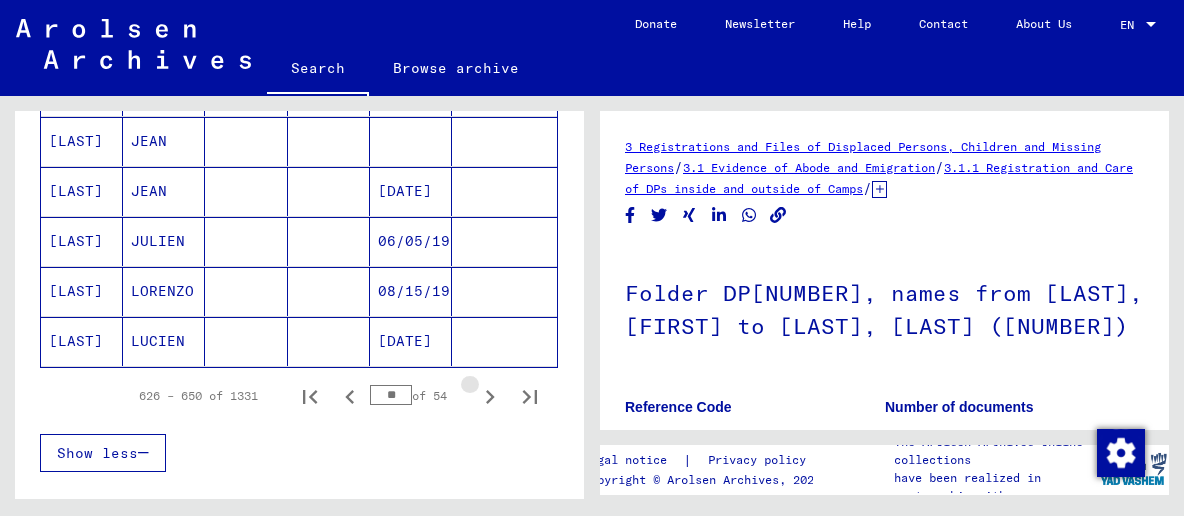 click 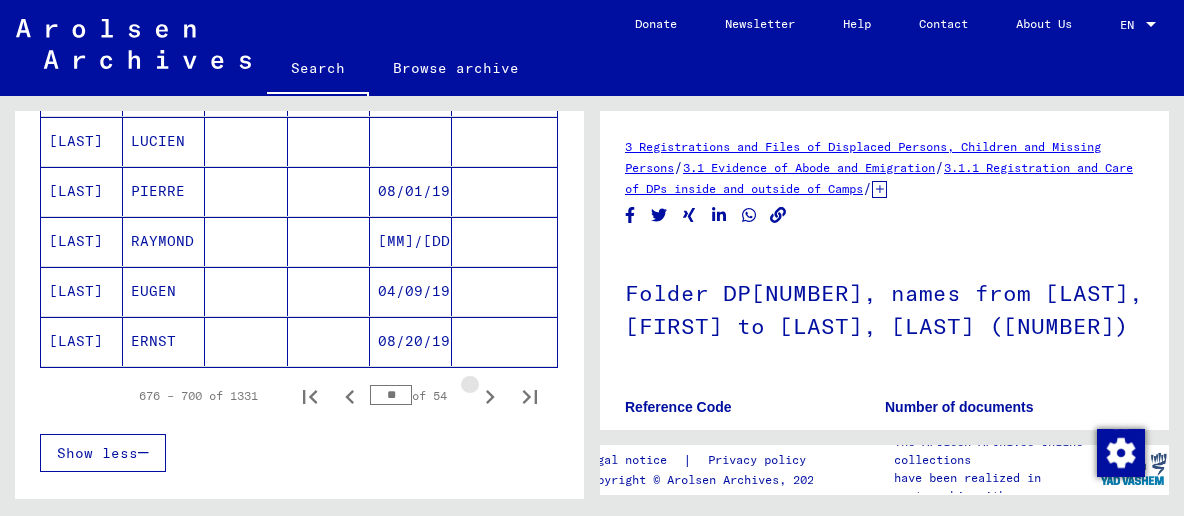 click 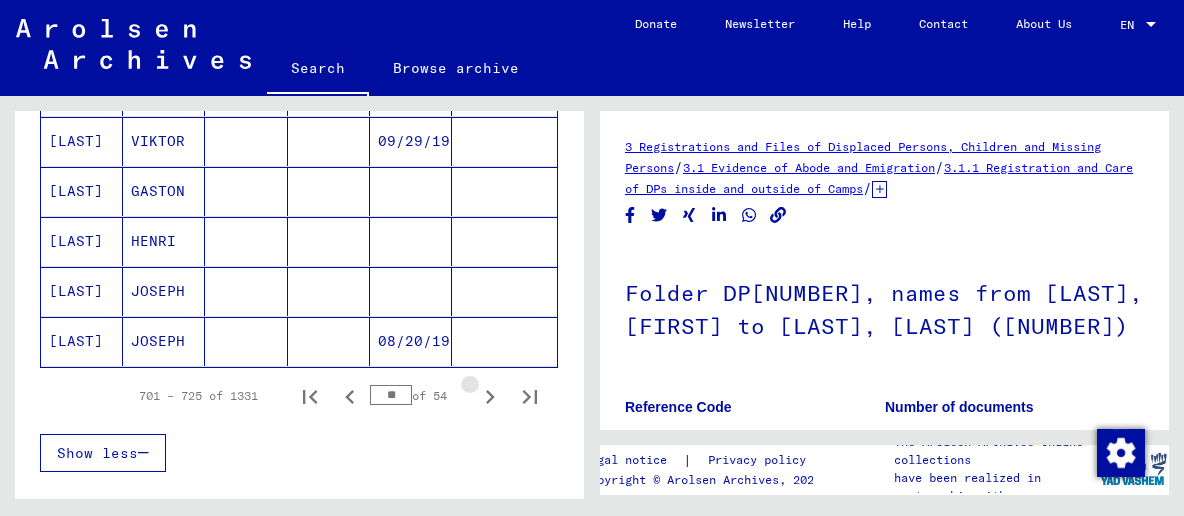 click 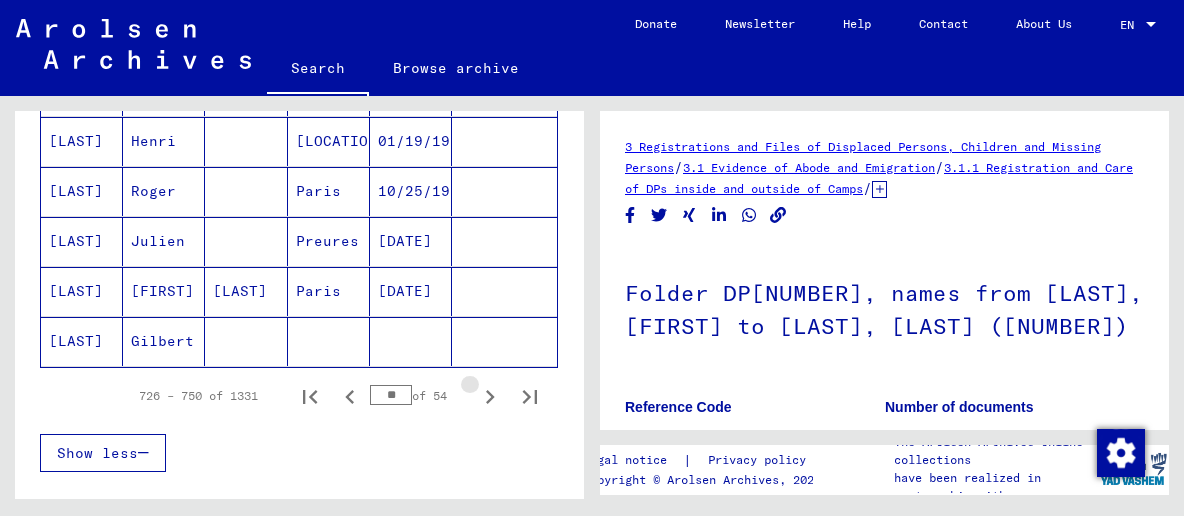 click 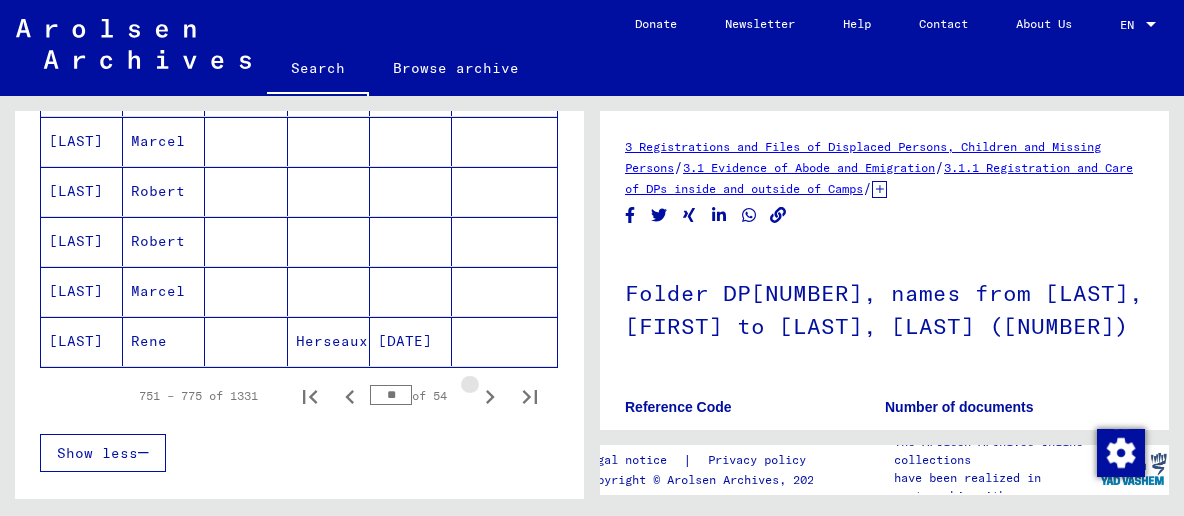 click 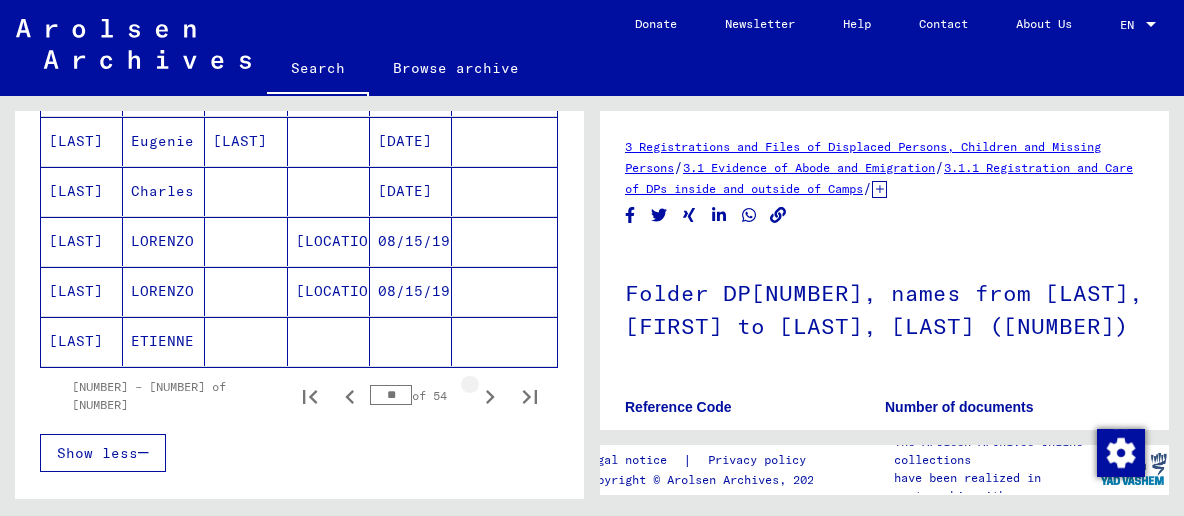 click 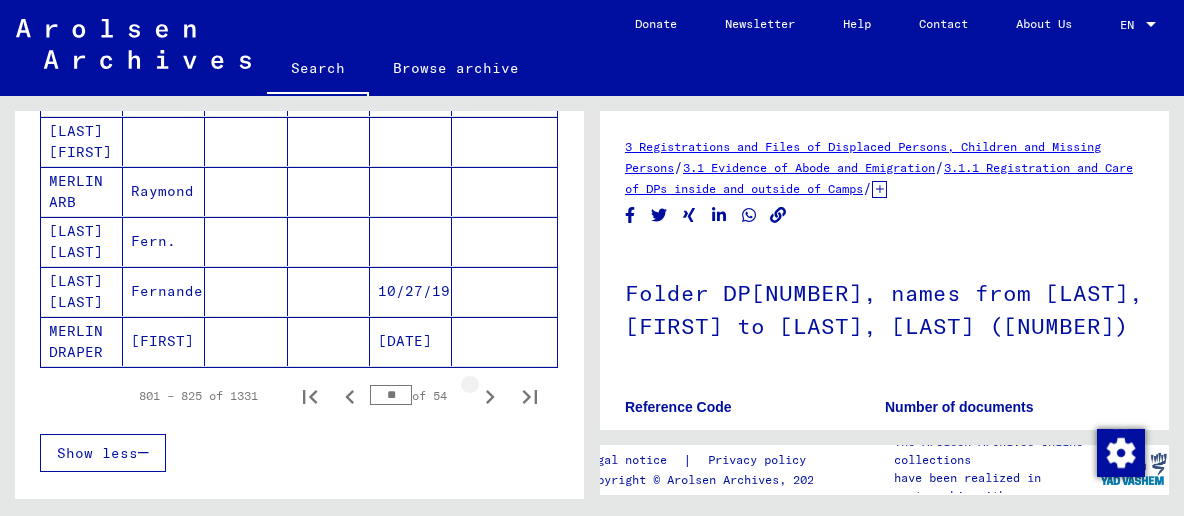 click 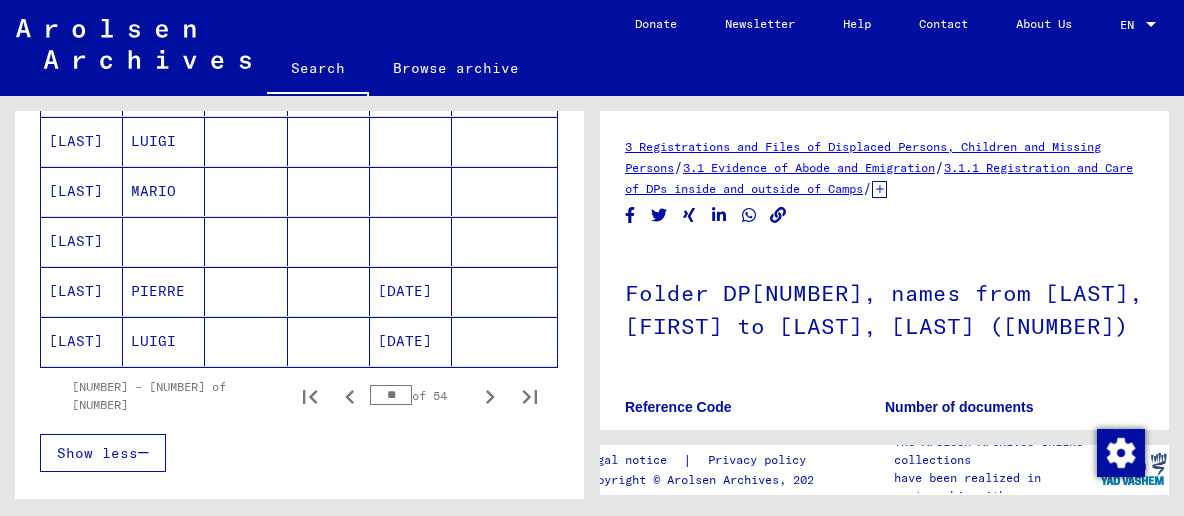 click 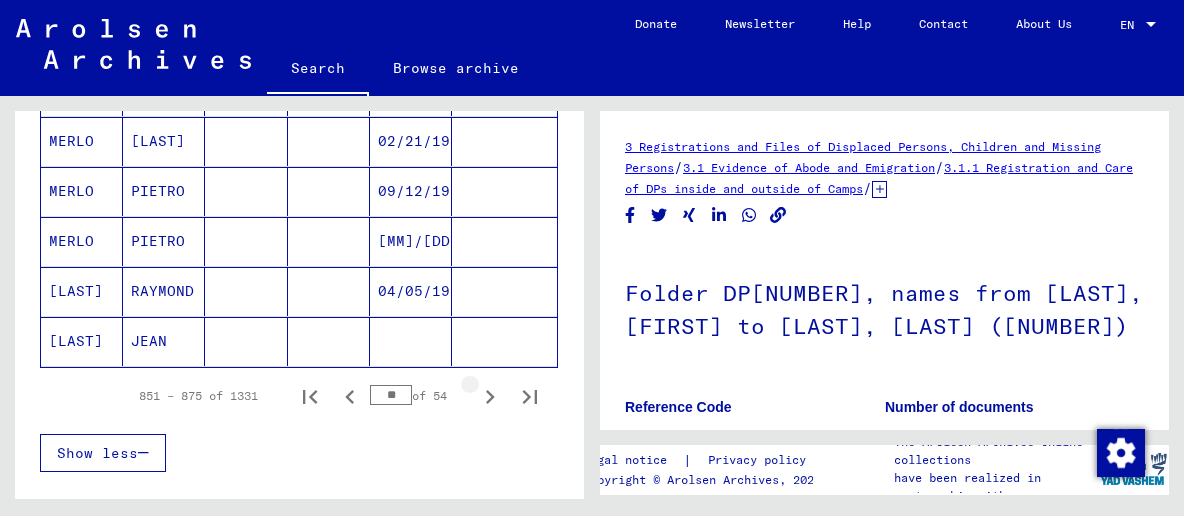 click 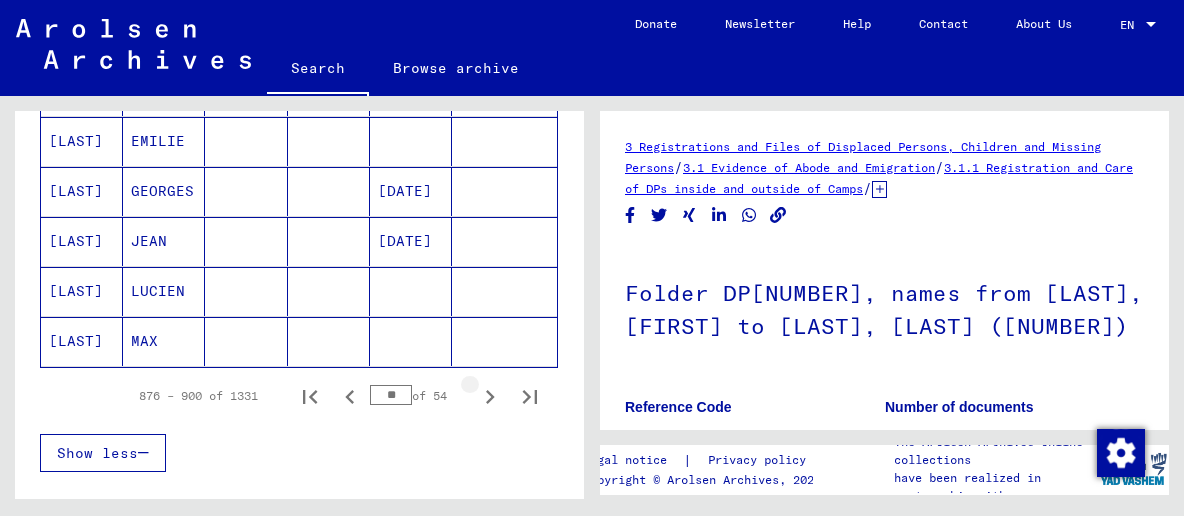 click 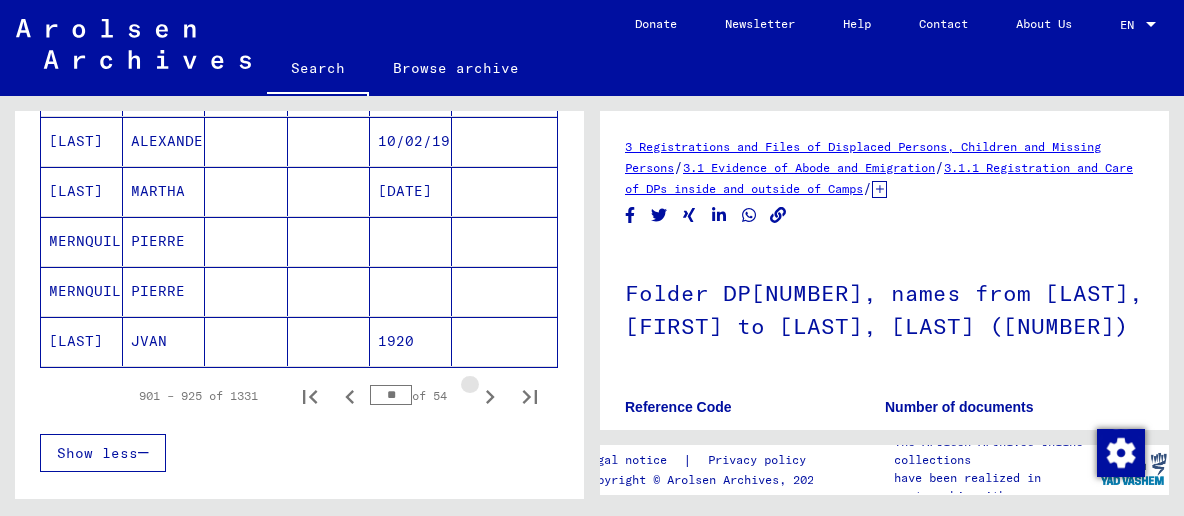 click 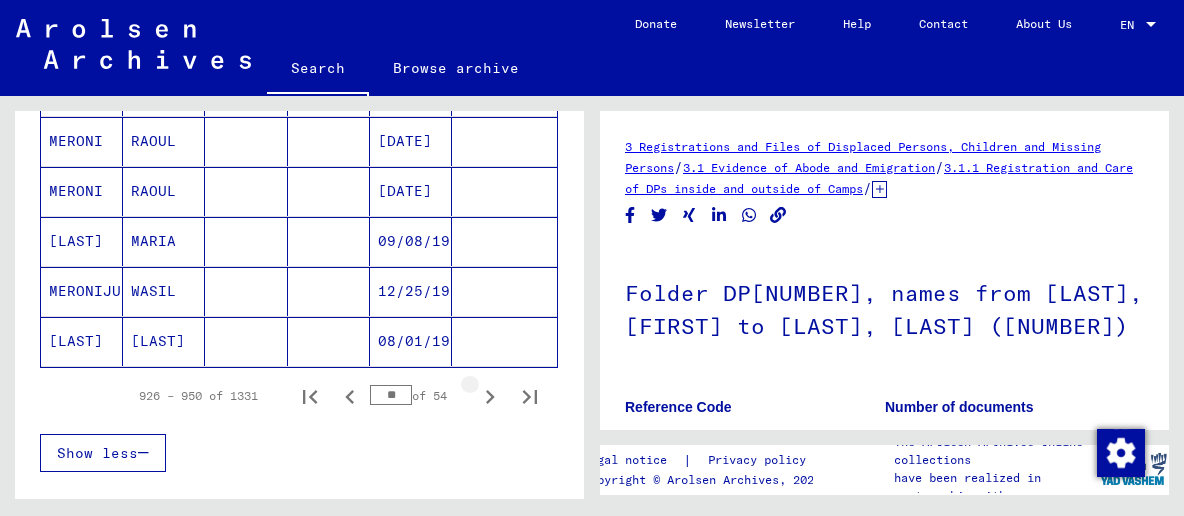 click 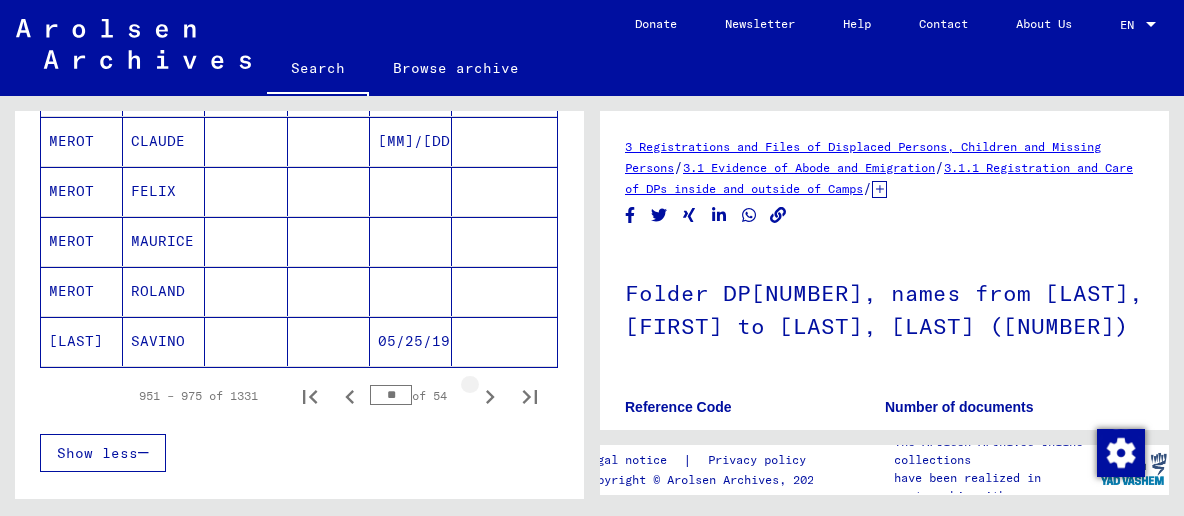 click 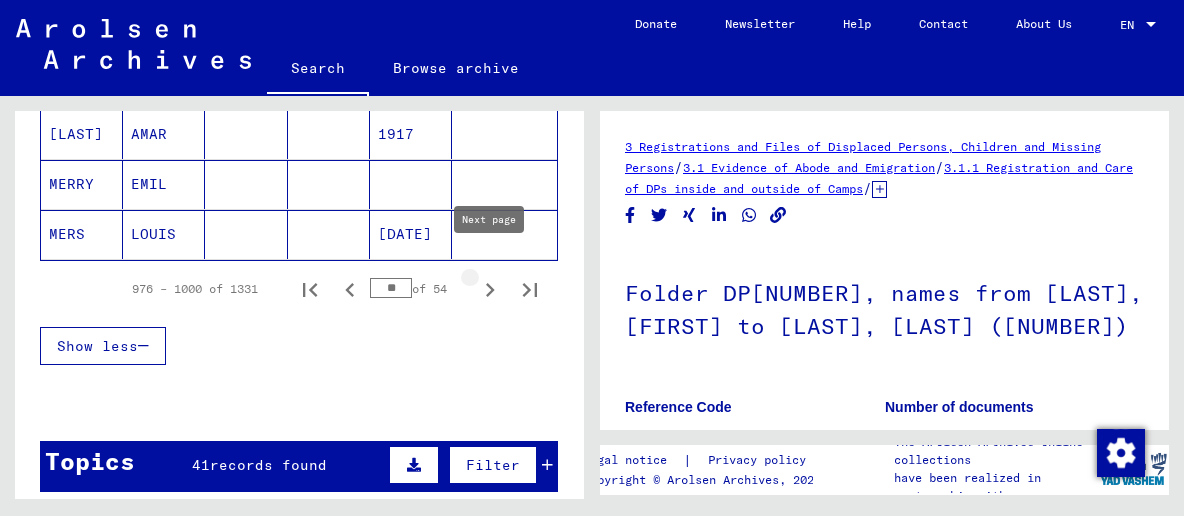 click 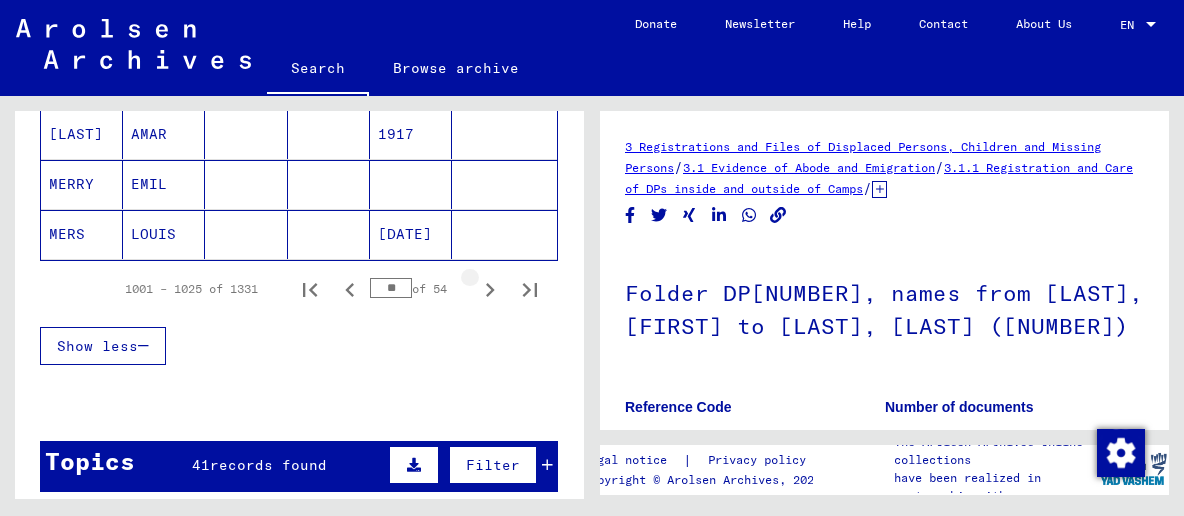 click 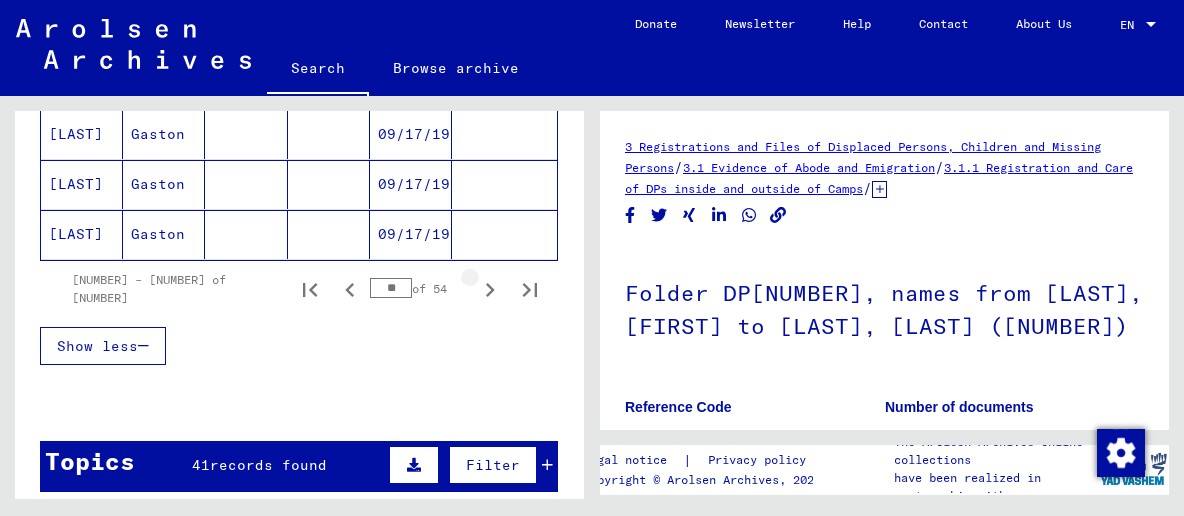 click 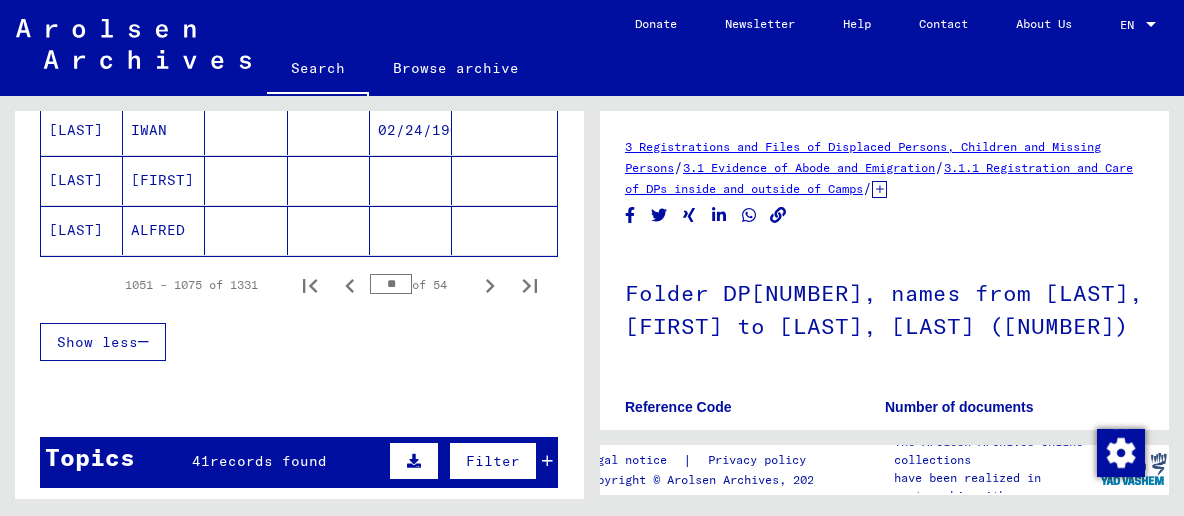 scroll, scrollTop: 1395, scrollLeft: 0, axis: vertical 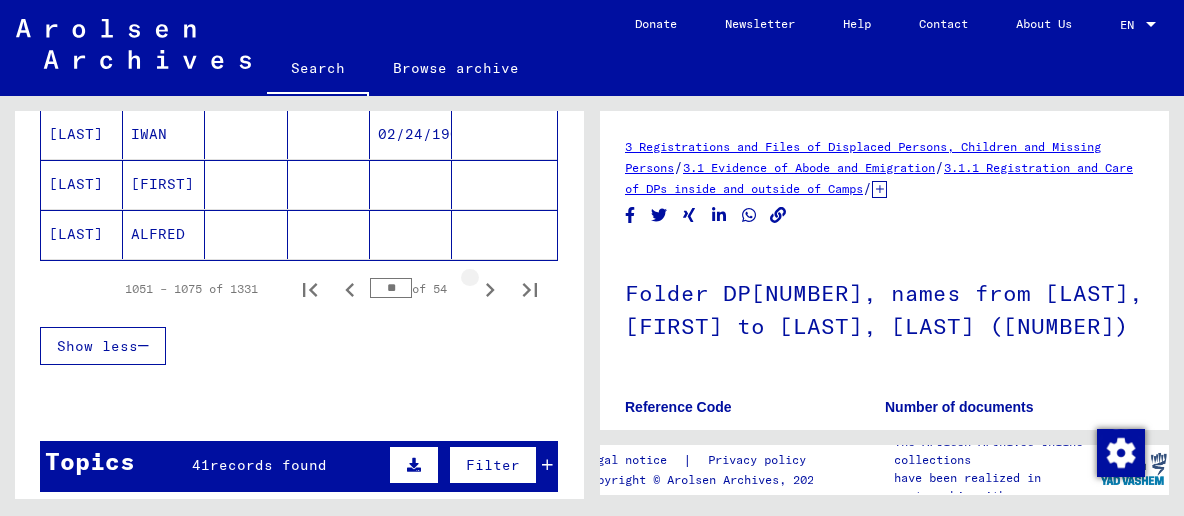 click 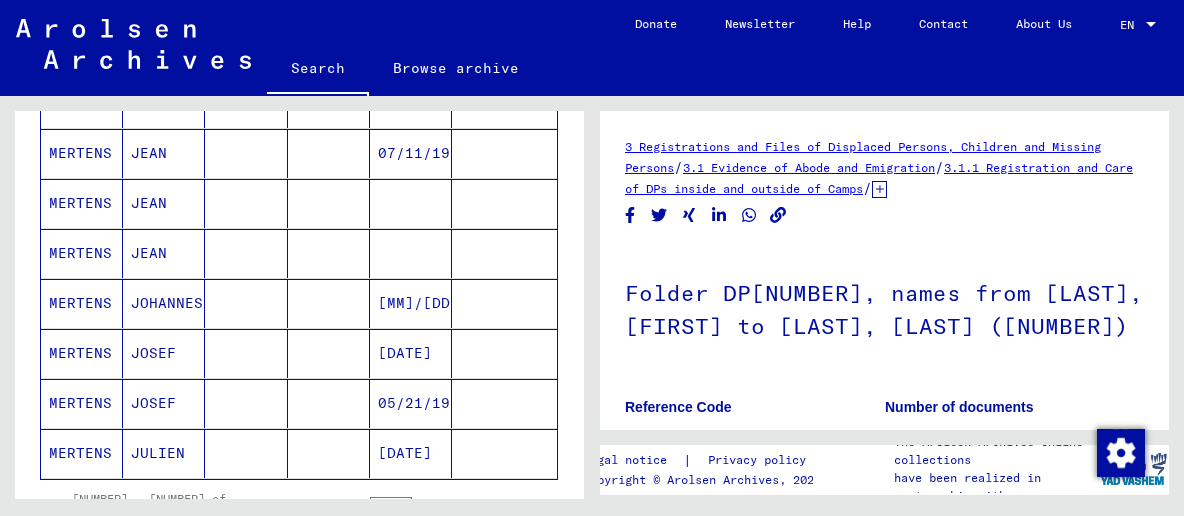 scroll, scrollTop: 1288, scrollLeft: 0, axis: vertical 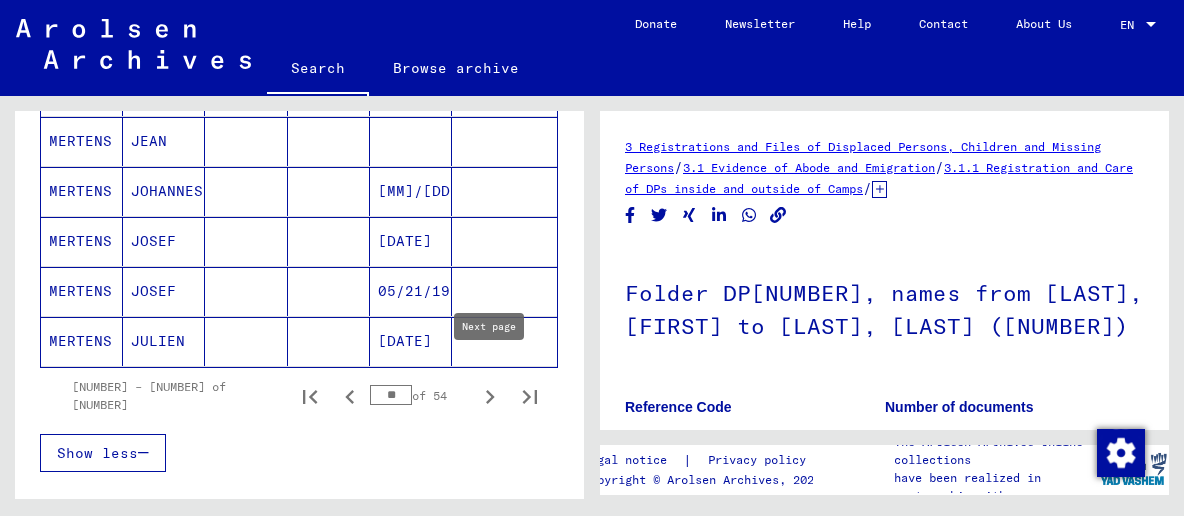 click 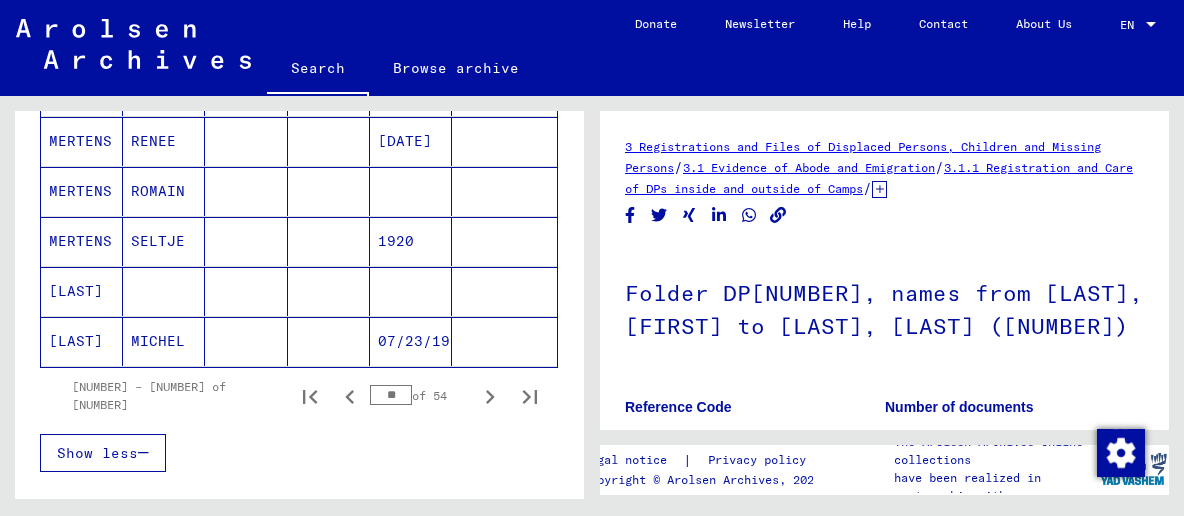 click 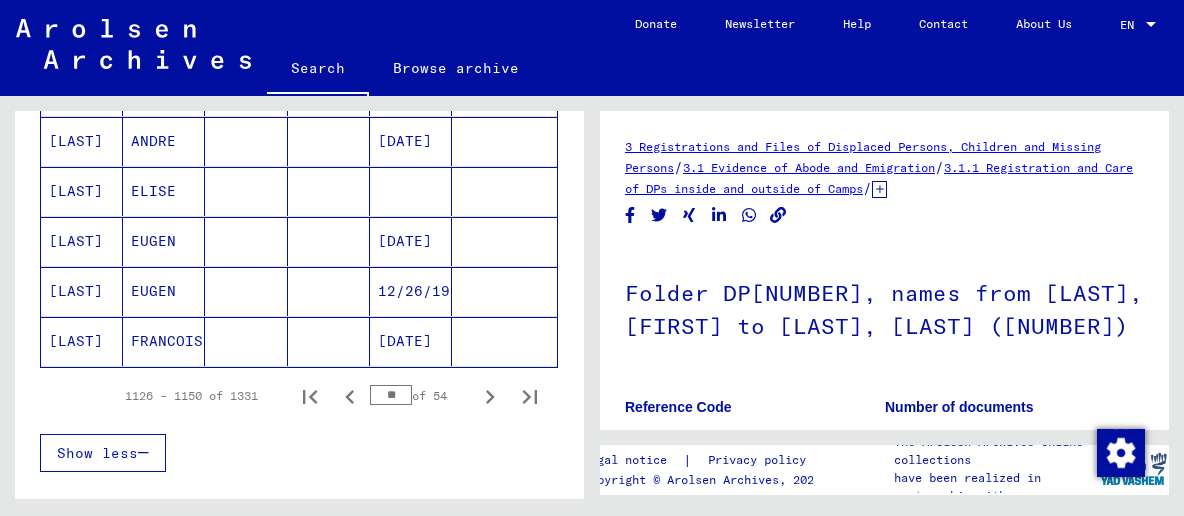 click 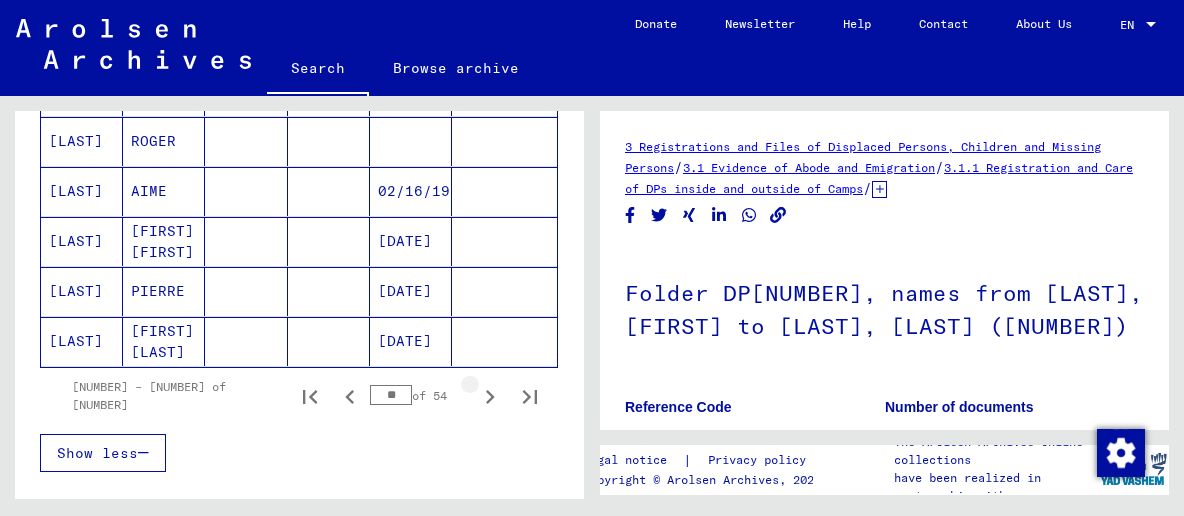 click 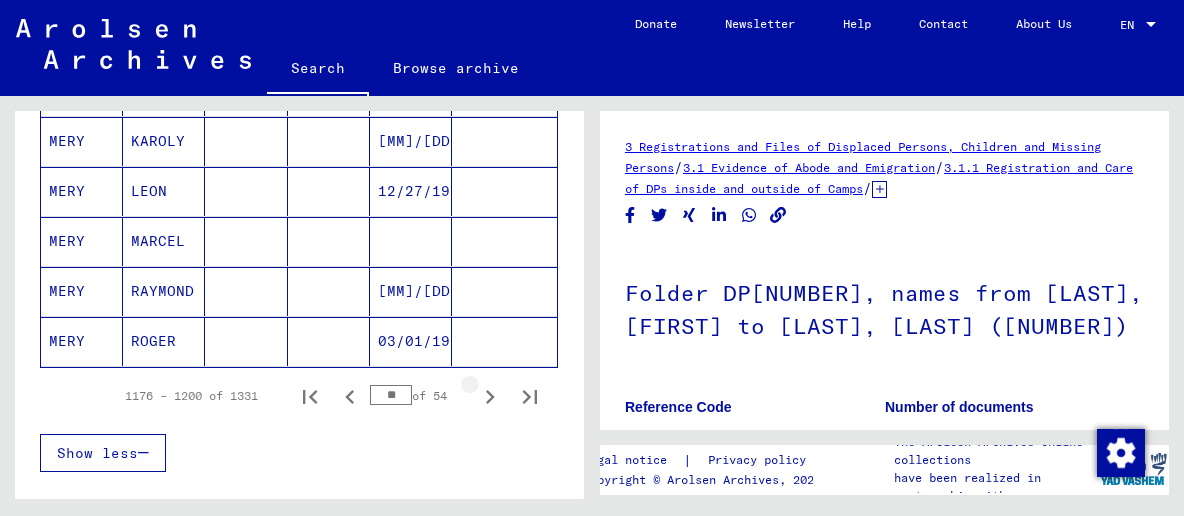 click 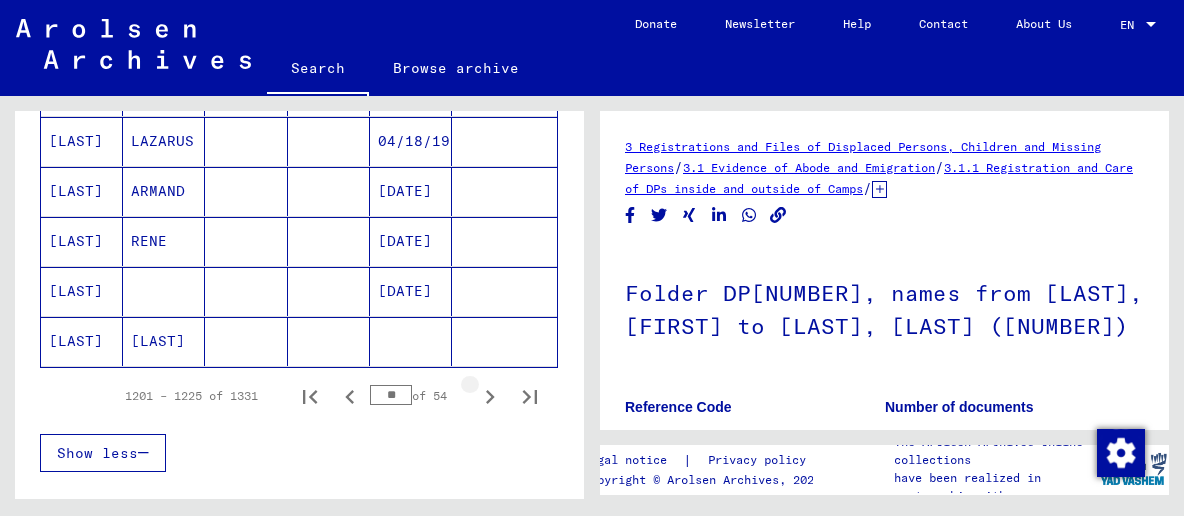 click 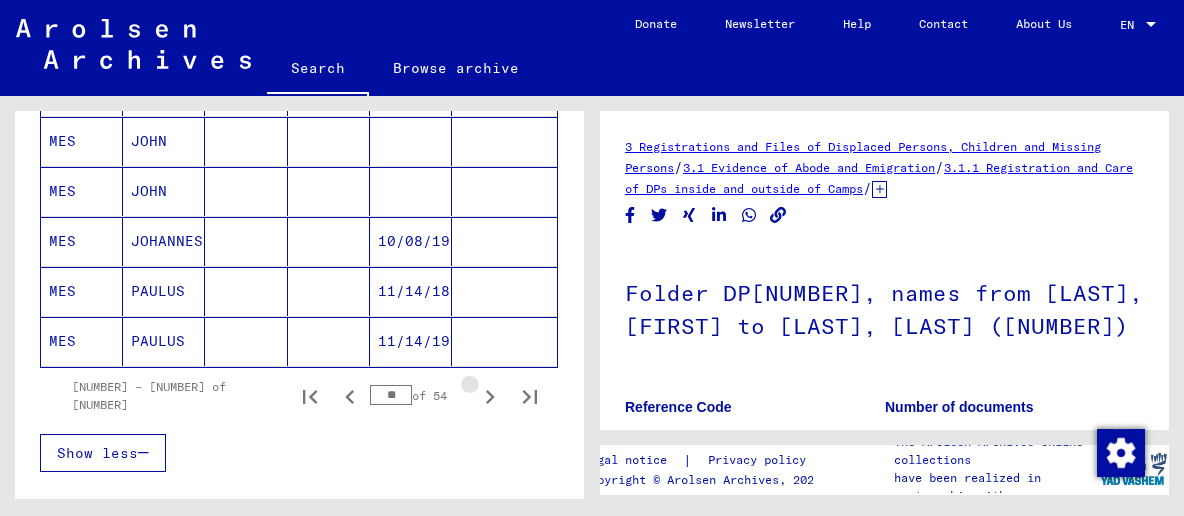 click 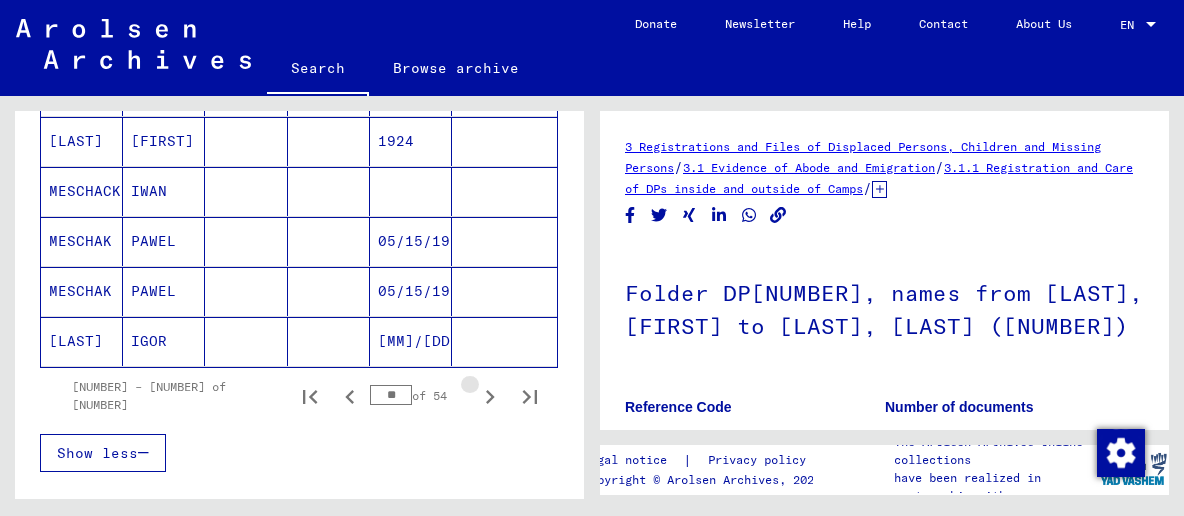 click 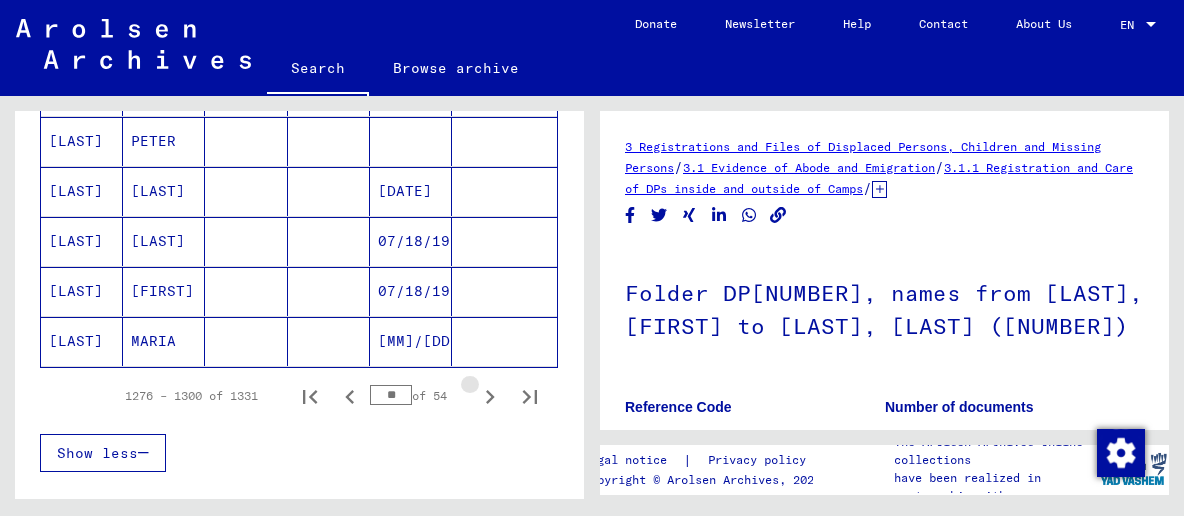 click 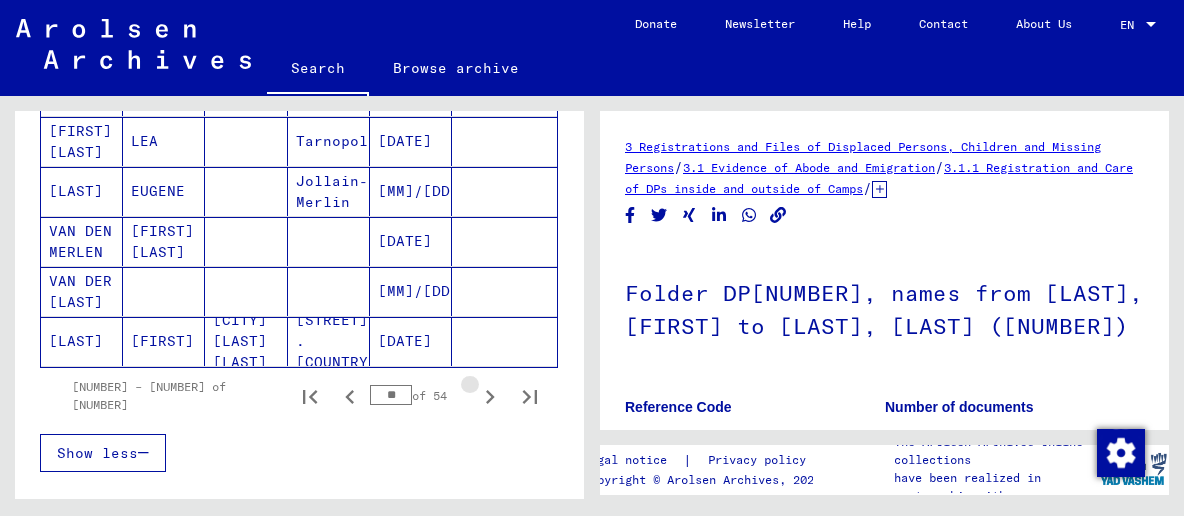 click 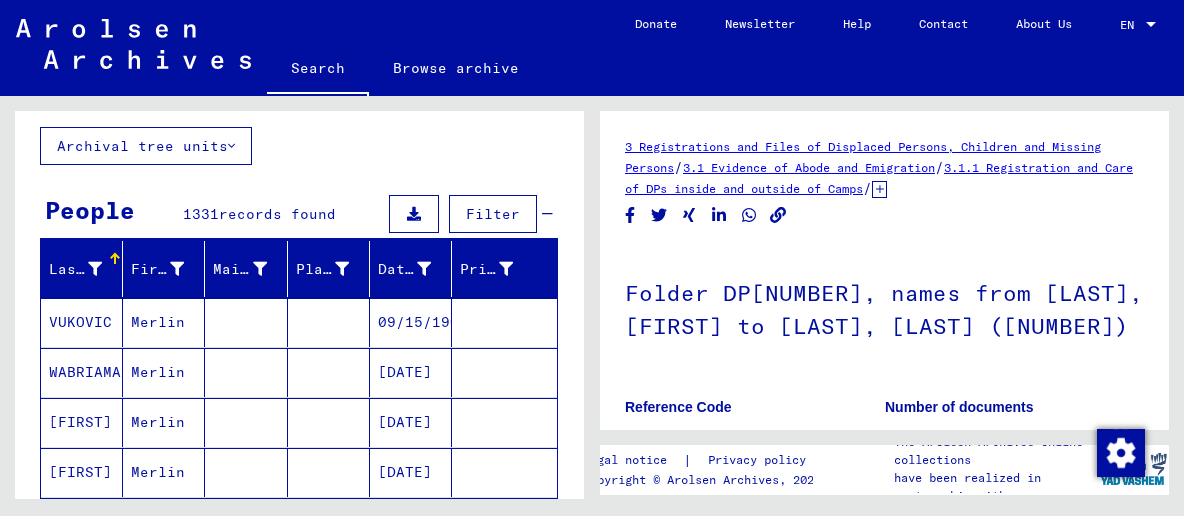 scroll, scrollTop: 429, scrollLeft: 0, axis: vertical 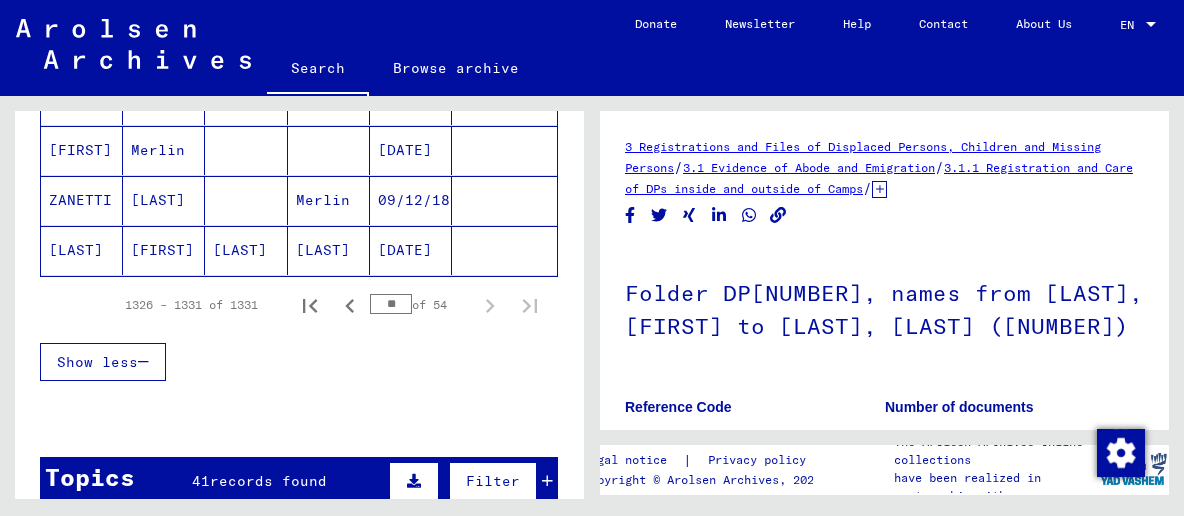 click on "Merlin" at bounding box center (329, 250) 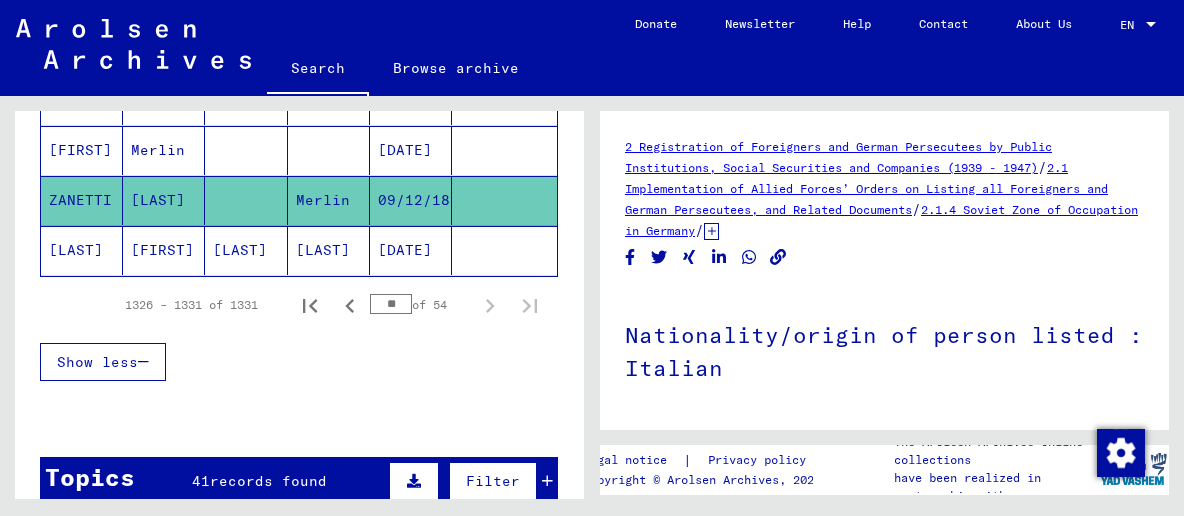 scroll, scrollTop: 429, scrollLeft: 0, axis: vertical 